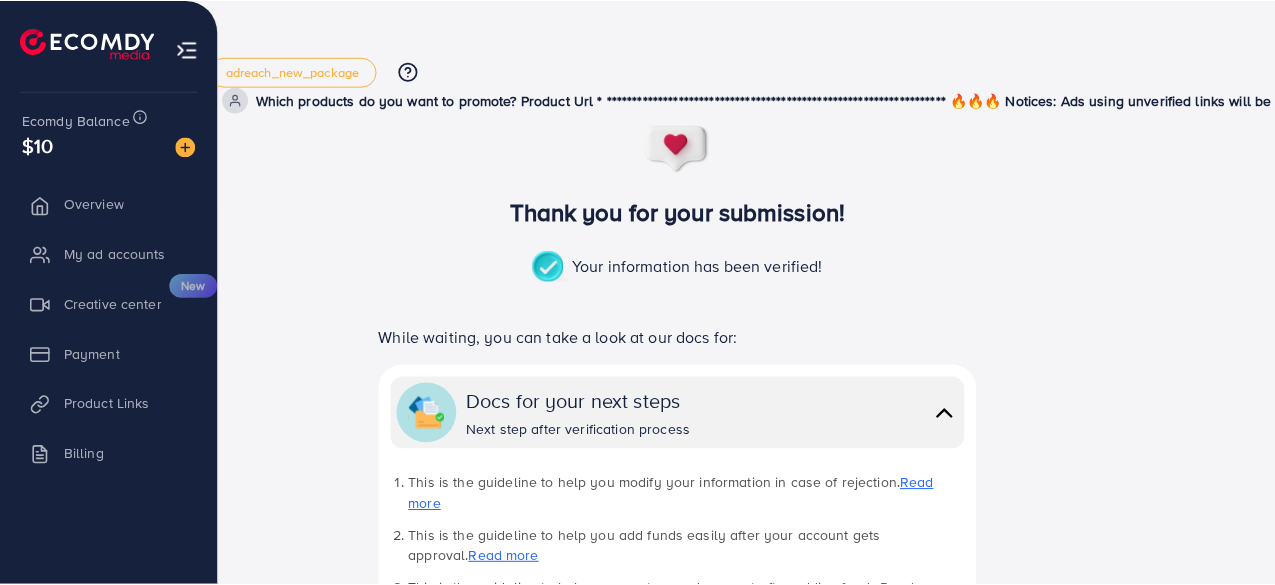 scroll, scrollTop: 0, scrollLeft: 0, axis: both 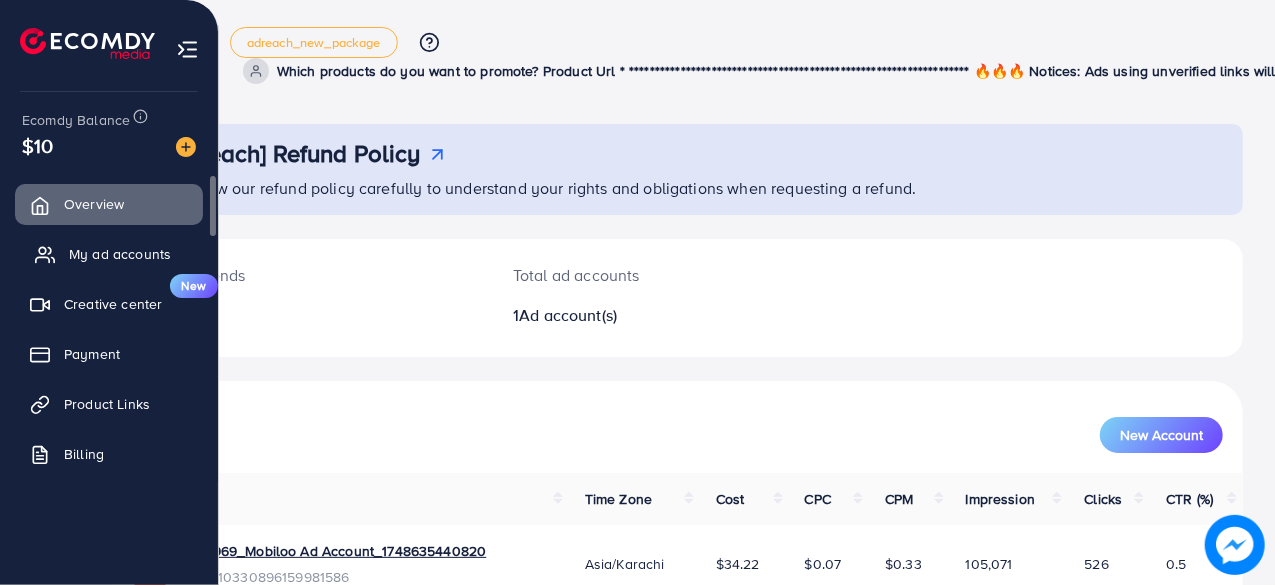 click on "My ad accounts" at bounding box center (109, 254) 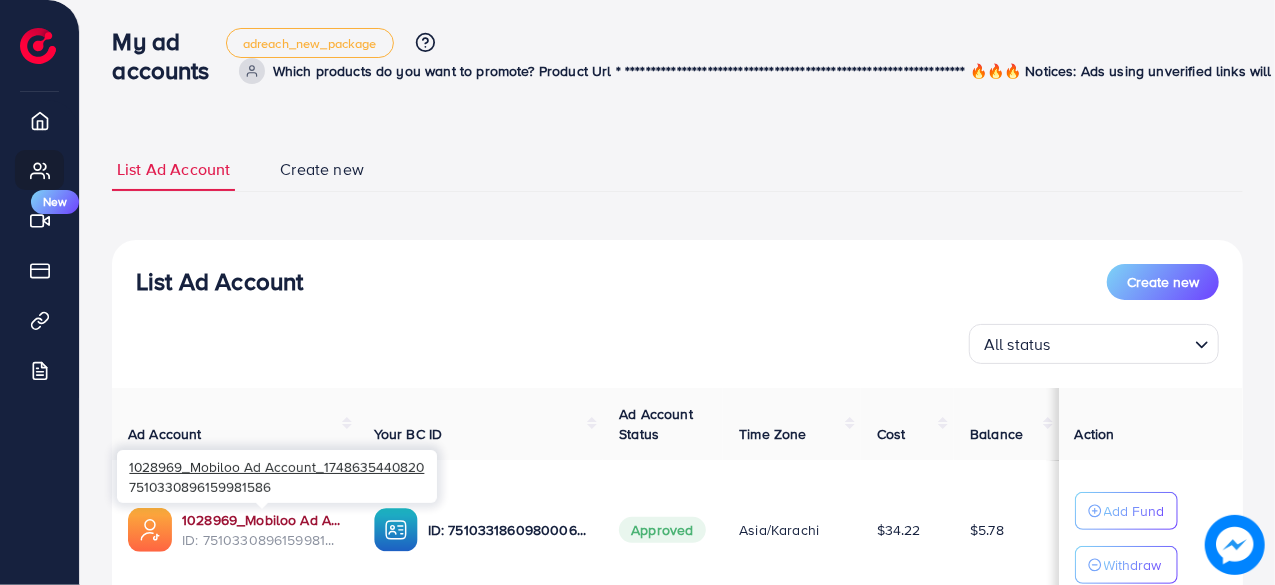 click on "1028969_Mobiloo Ad Account_1748635440820" at bounding box center (262, 520) 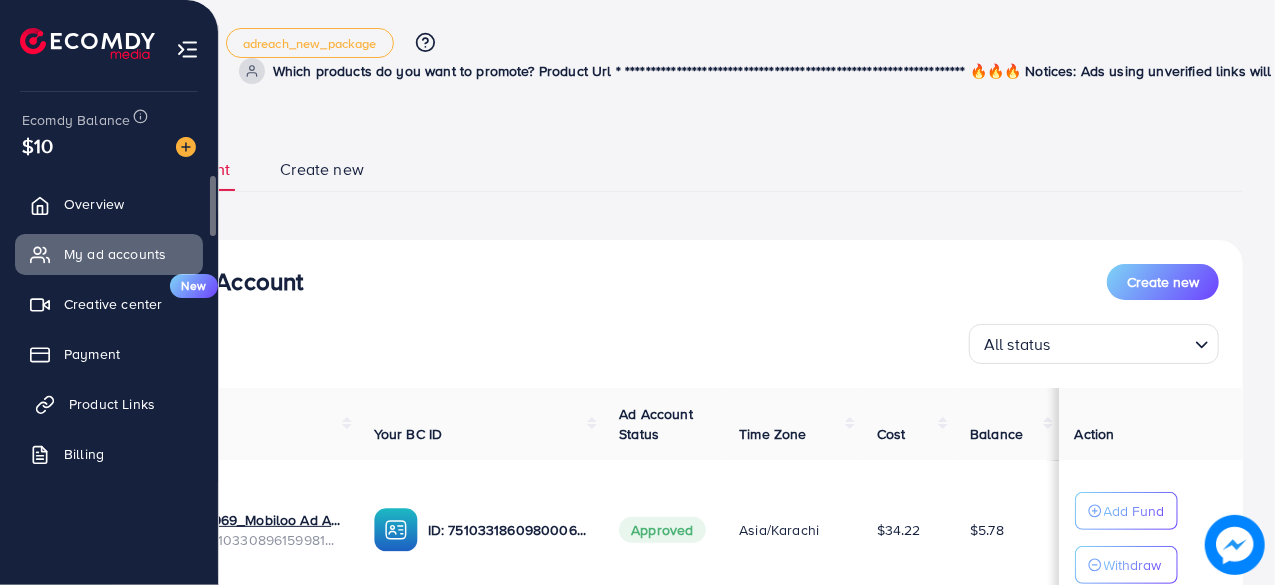 click on "Product Links" at bounding box center [112, 404] 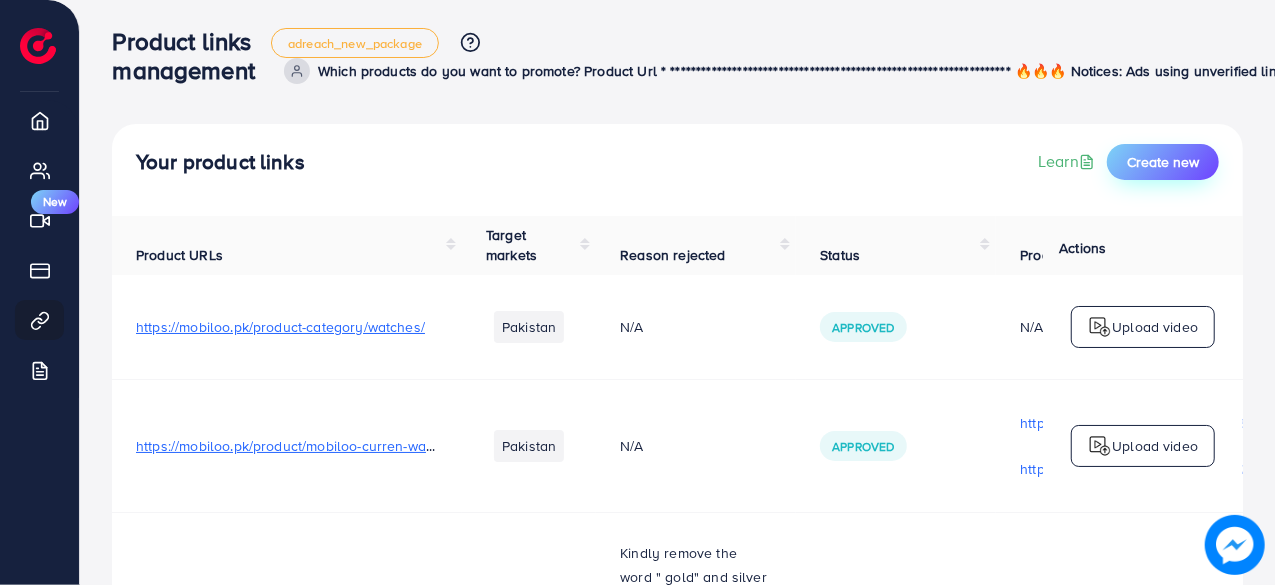 click on "Create new" at bounding box center [1163, 162] 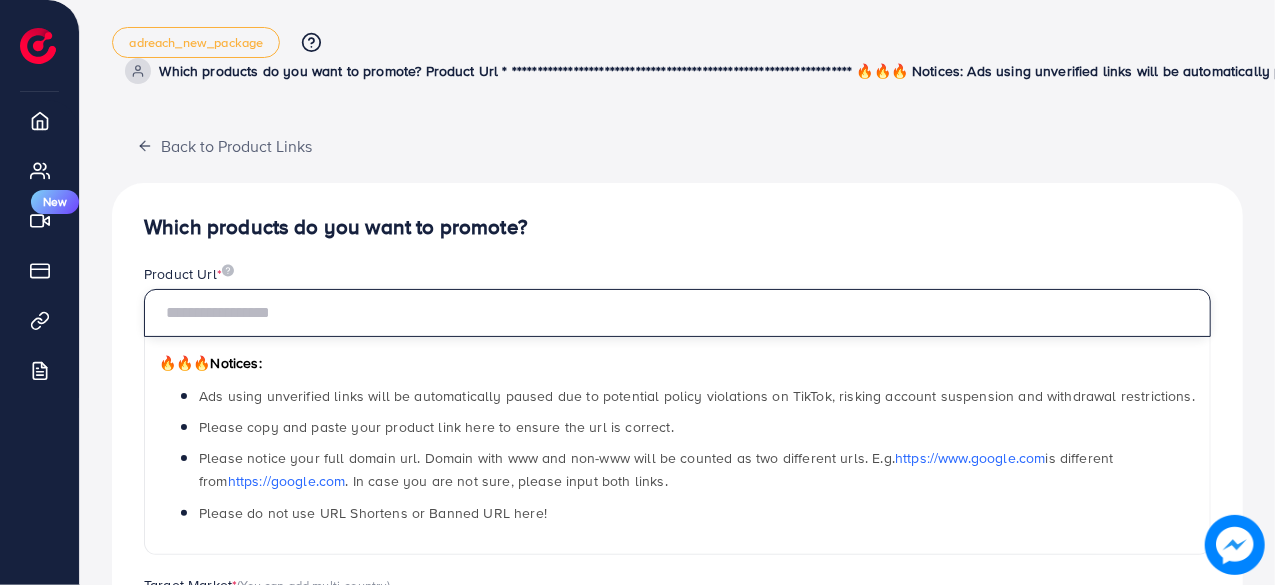 click at bounding box center [677, 313] 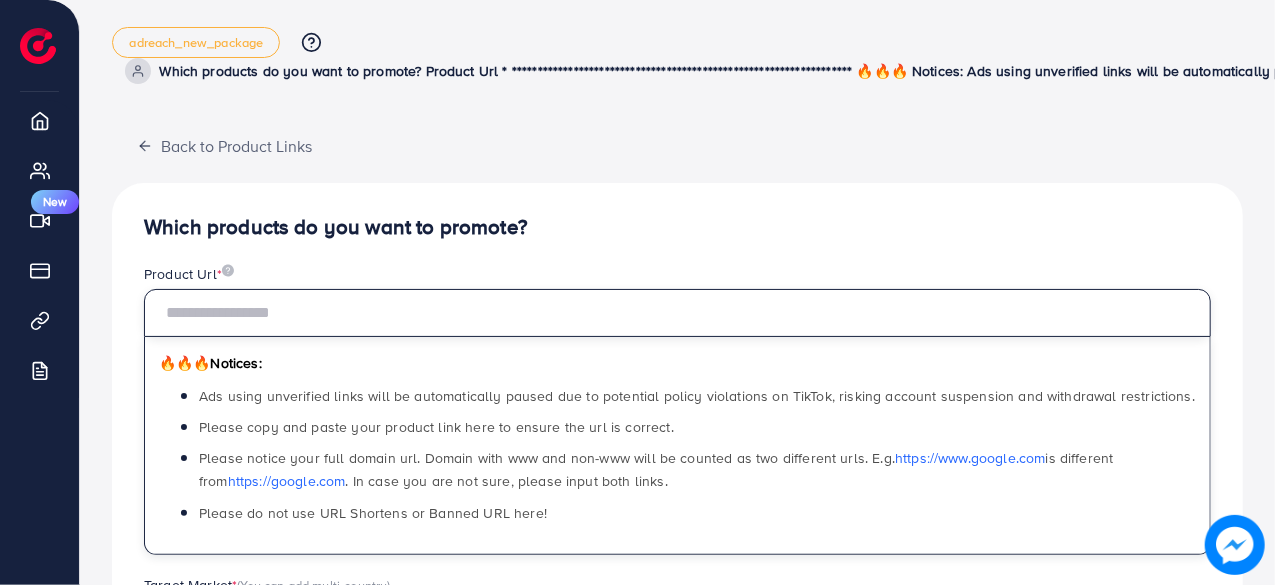 paste on "**********" 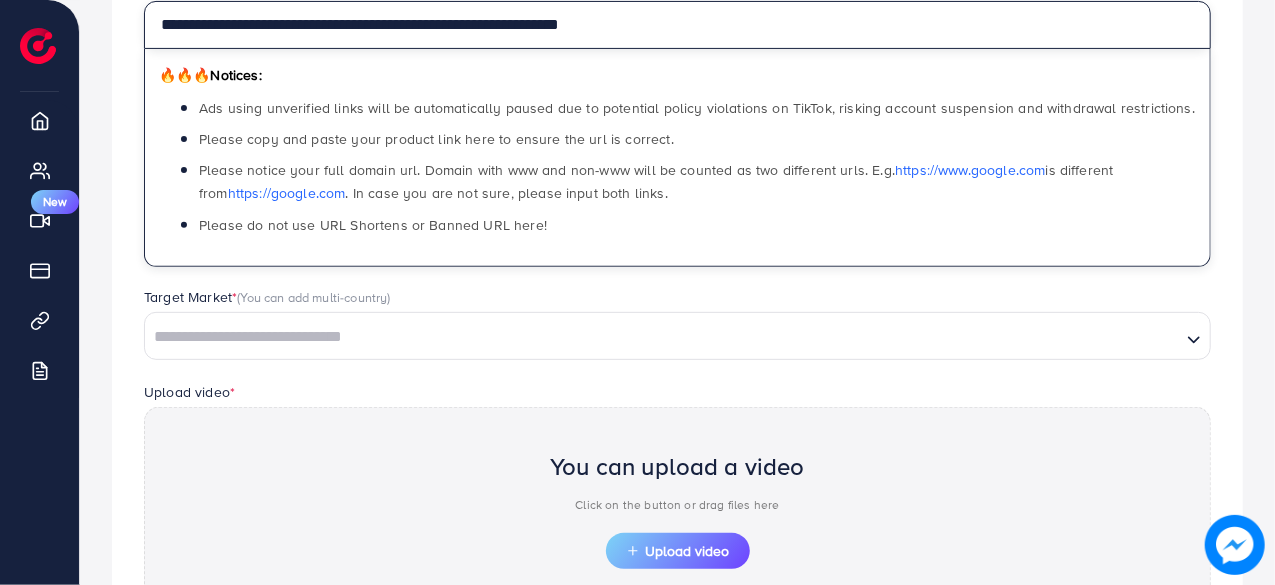 scroll, scrollTop: 513, scrollLeft: 0, axis: vertical 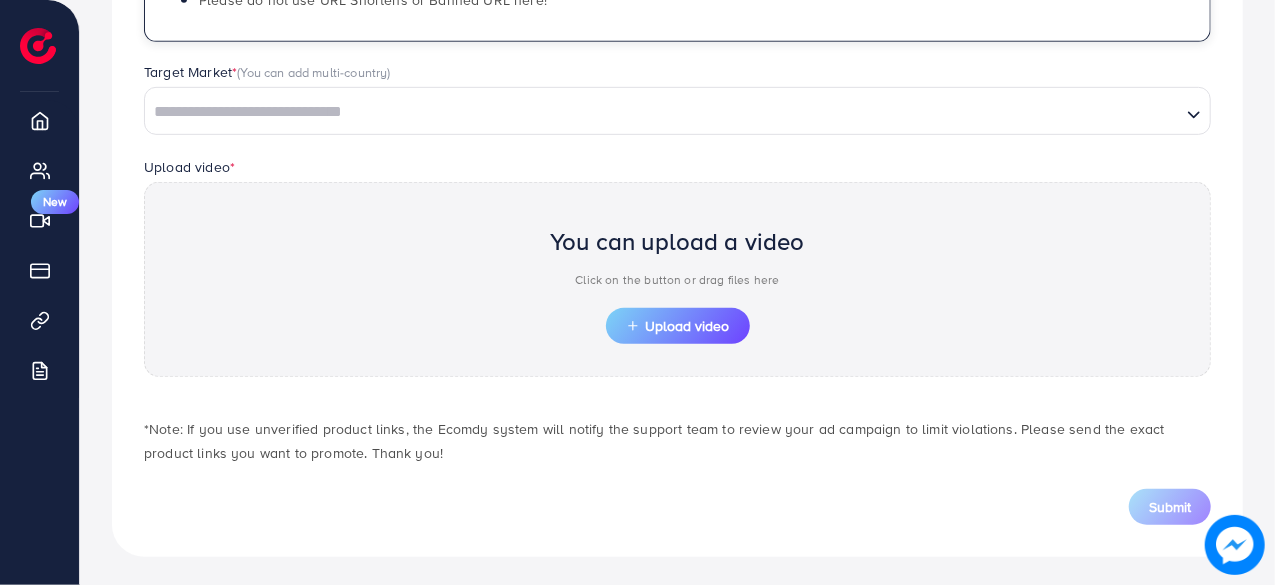 type on "**********" 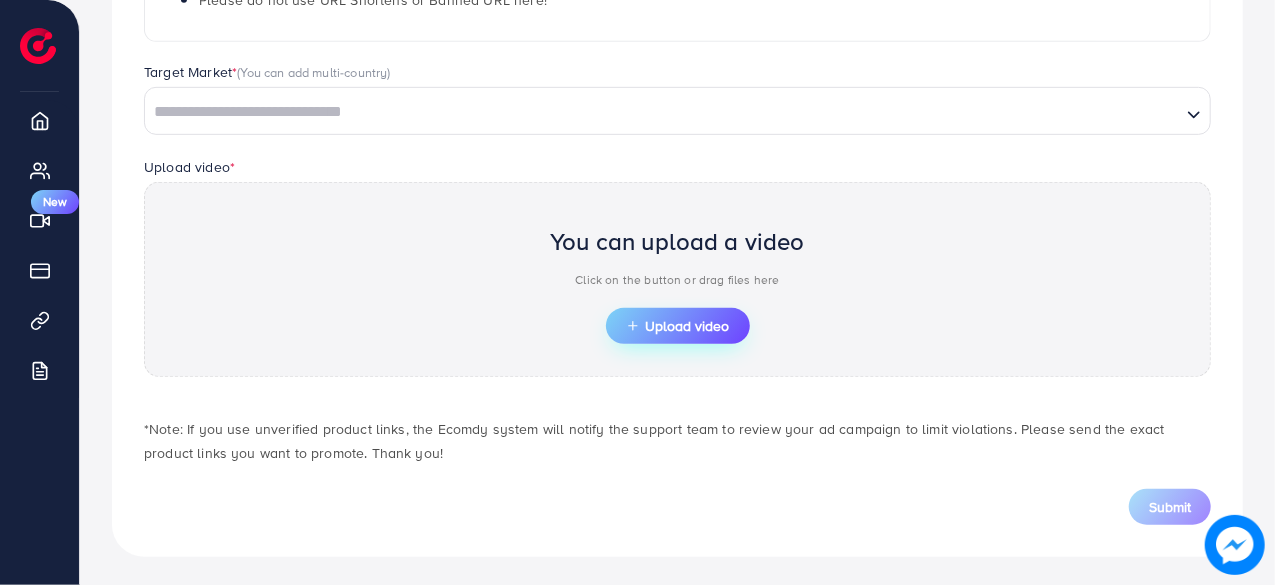 click on "Upload video" at bounding box center (678, 326) 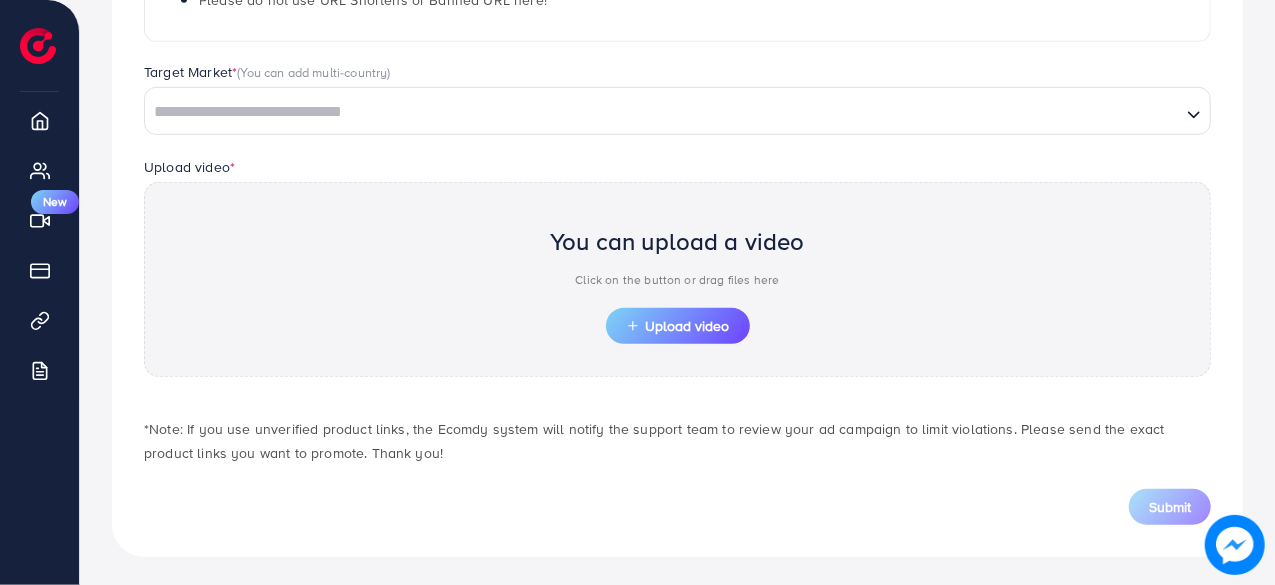 scroll, scrollTop: 322, scrollLeft: 0, axis: vertical 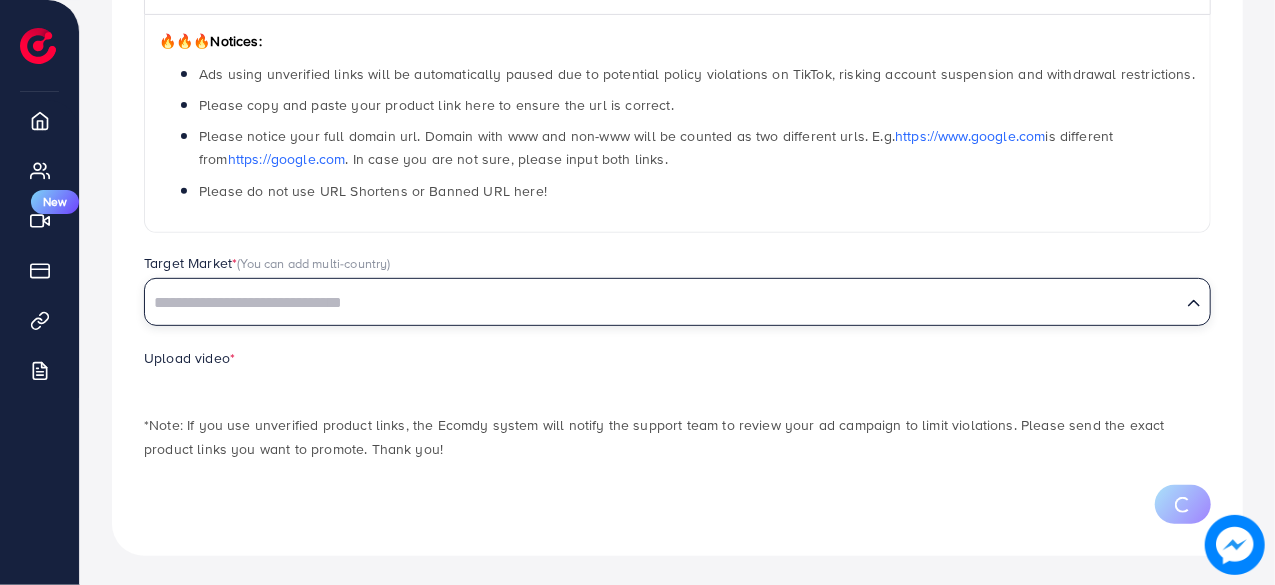 click at bounding box center (663, 303) 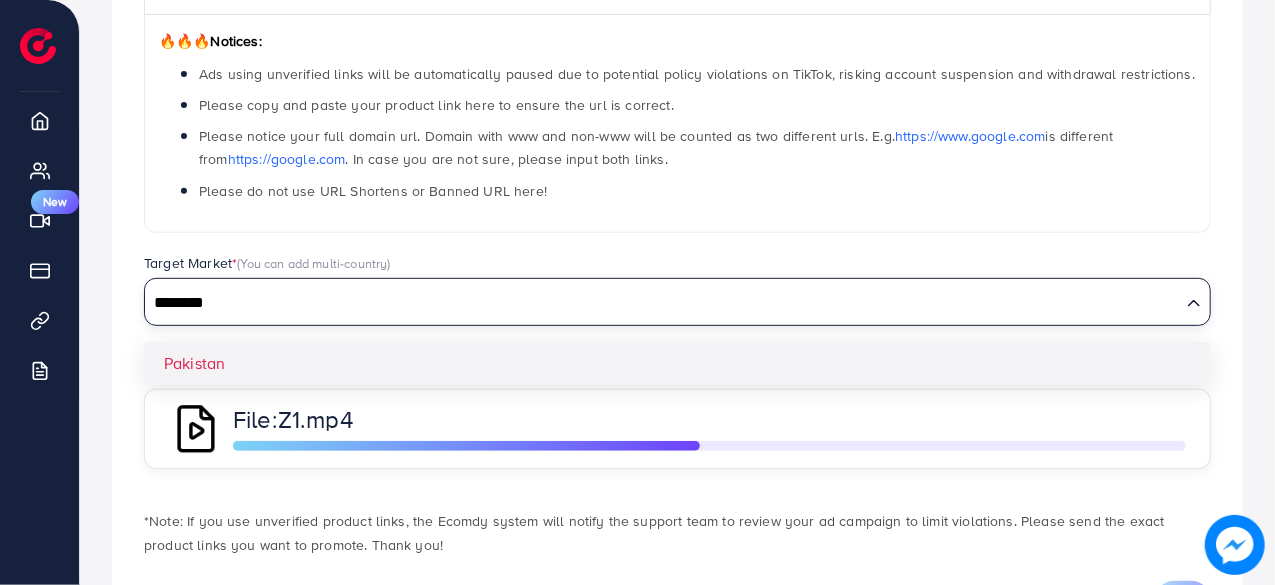type on "********" 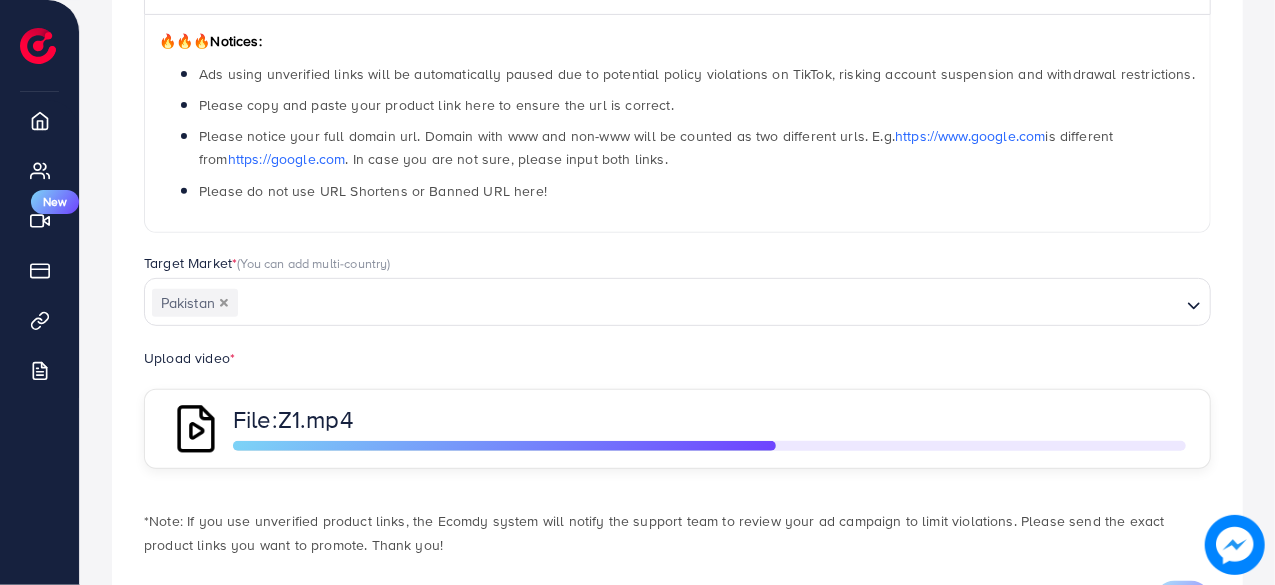 click on "**********" at bounding box center [677, 256] 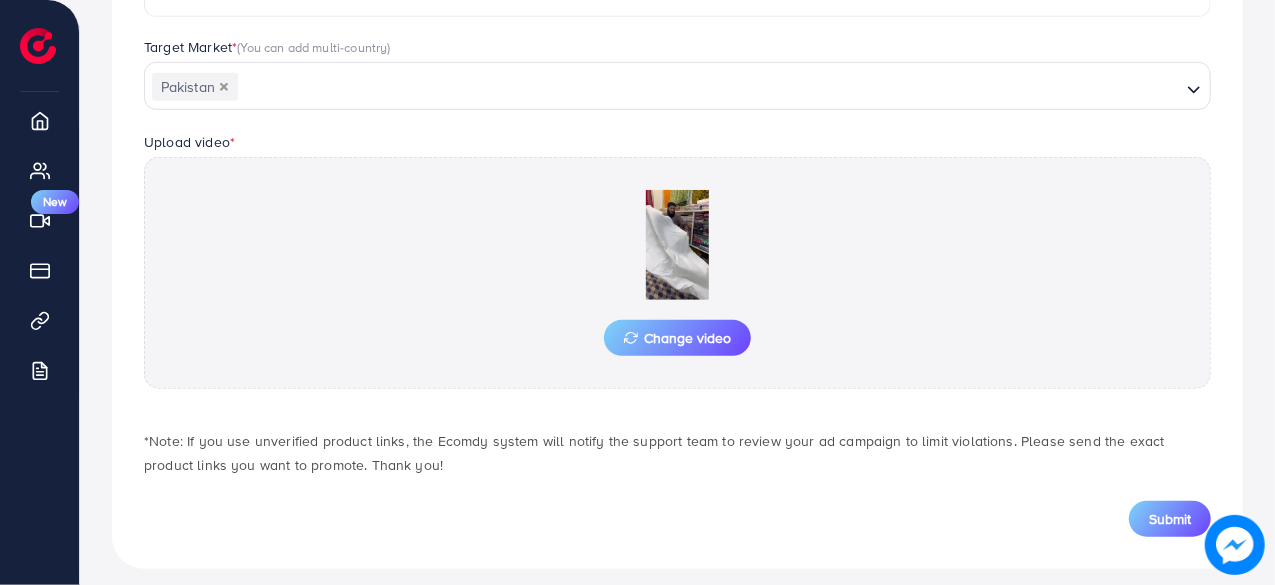 scroll, scrollTop: 550, scrollLeft: 0, axis: vertical 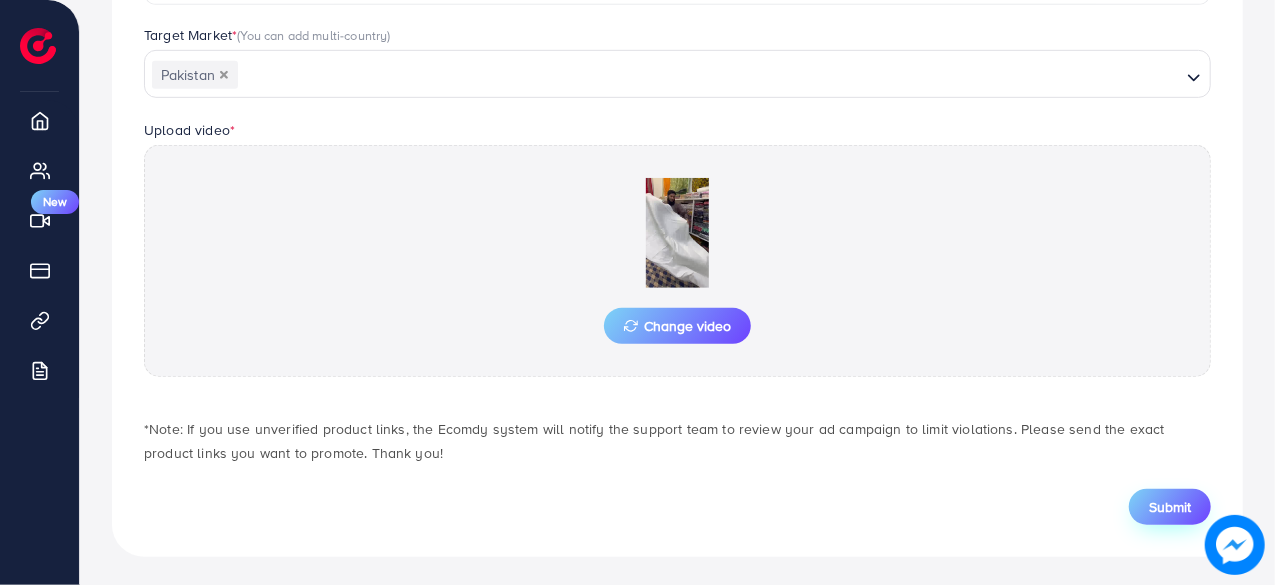 click on "Submit" at bounding box center [1170, 507] 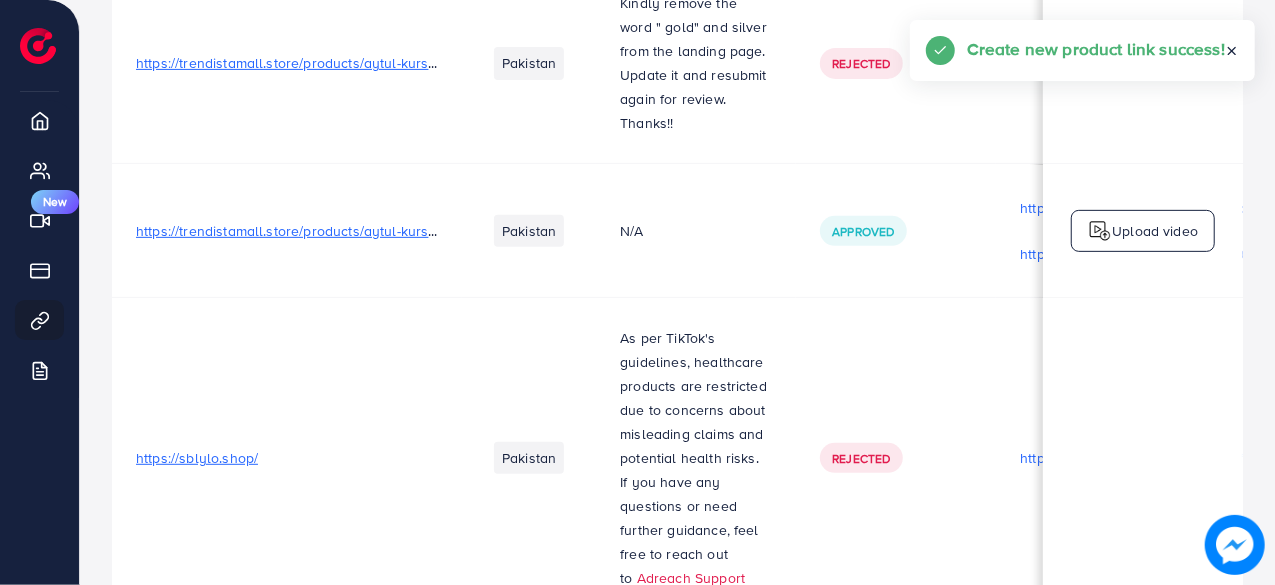 scroll, scrollTop: 0, scrollLeft: 0, axis: both 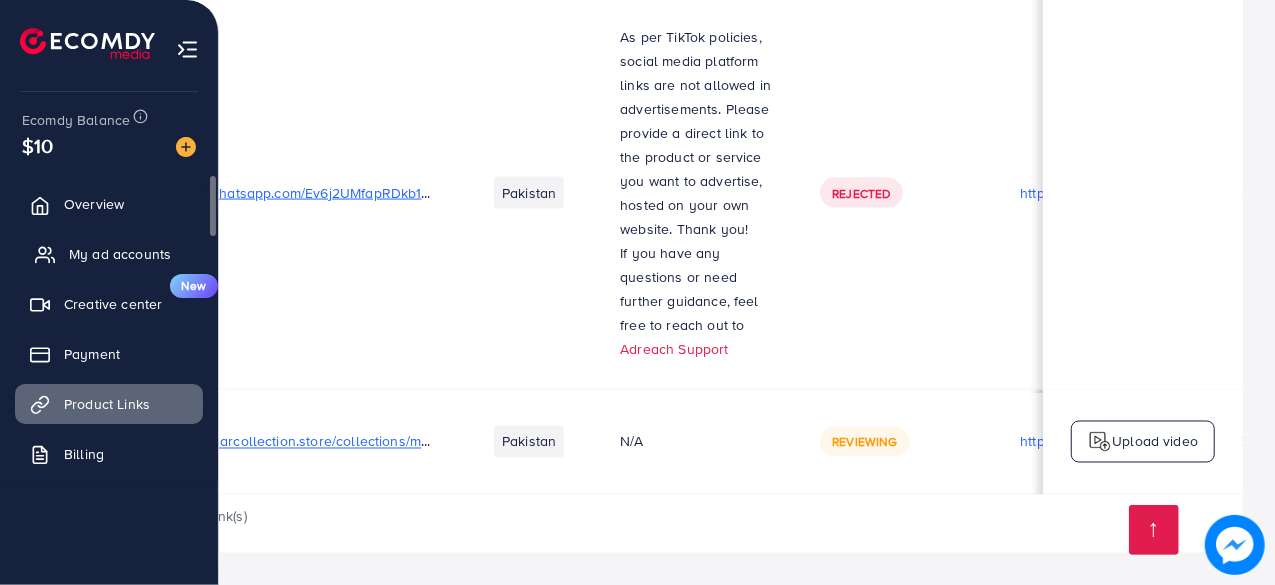 click on "My ad accounts" at bounding box center (120, 254) 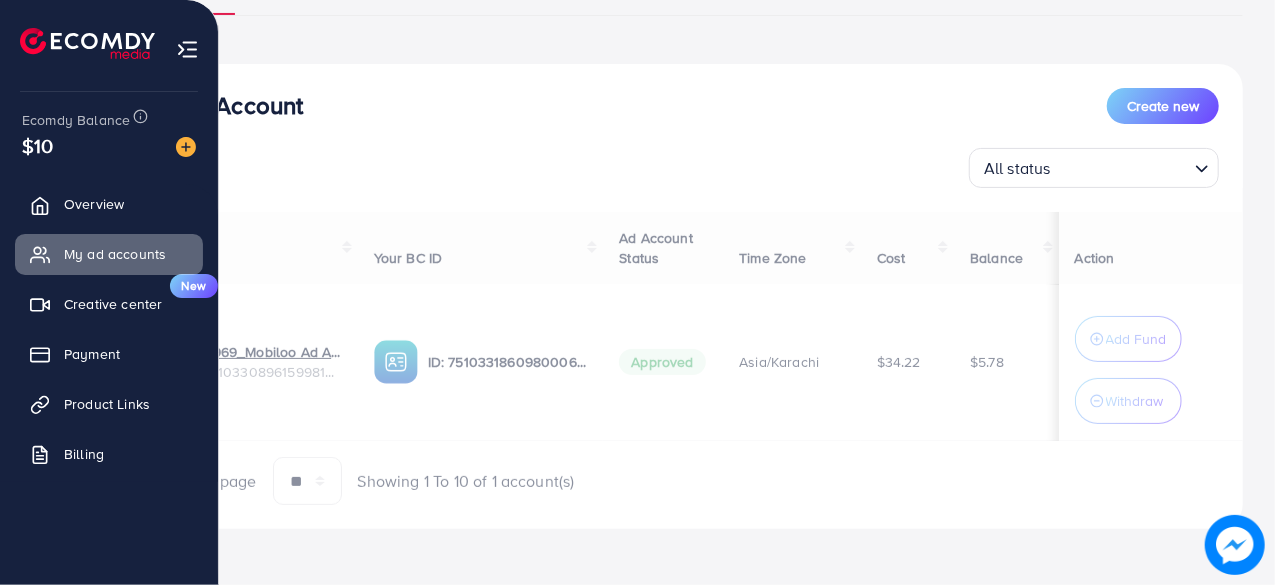 scroll, scrollTop: 0, scrollLeft: 0, axis: both 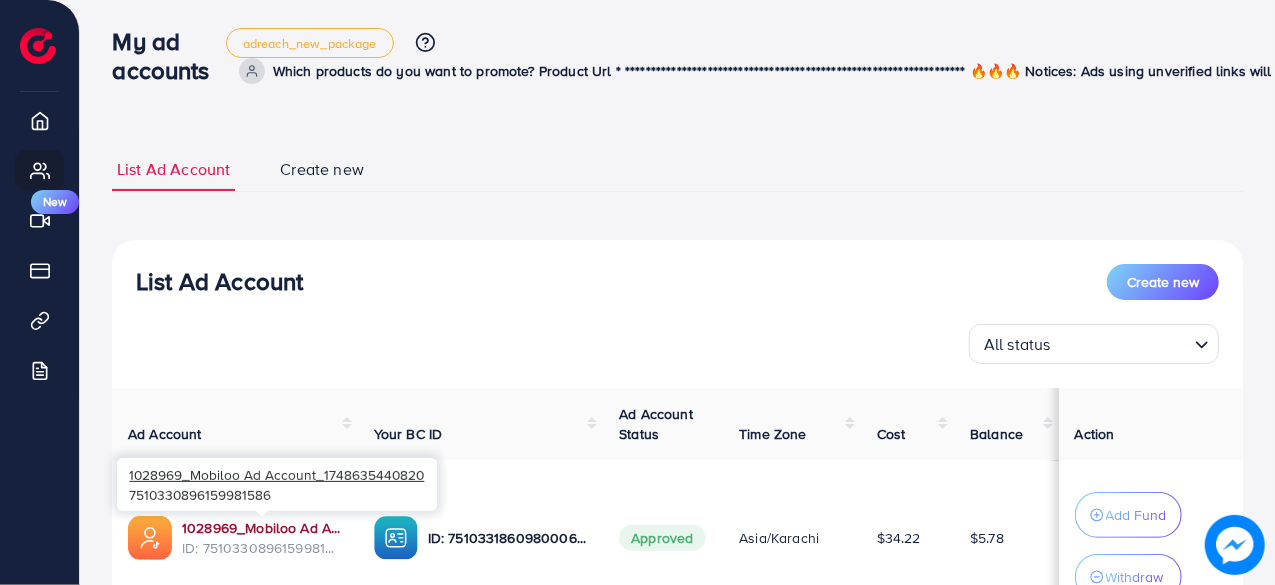 click on "1028969_Mobiloo Ad Account_1748635440820" at bounding box center [262, 528] 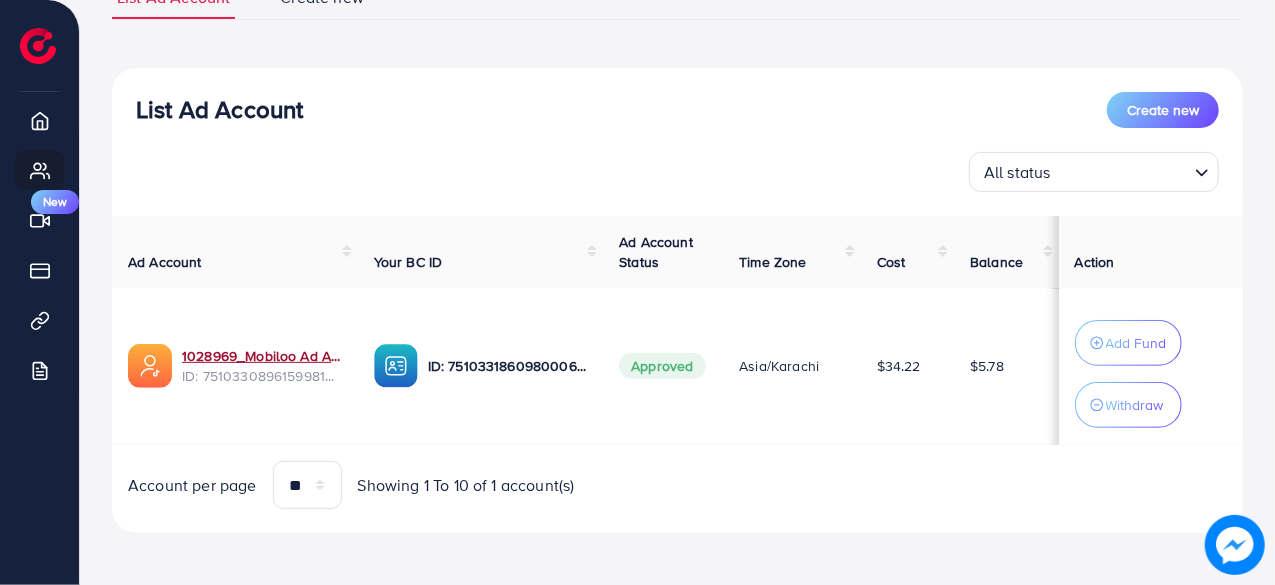scroll, scrollTop: 174, scrollLeft: 0, axis: vertical 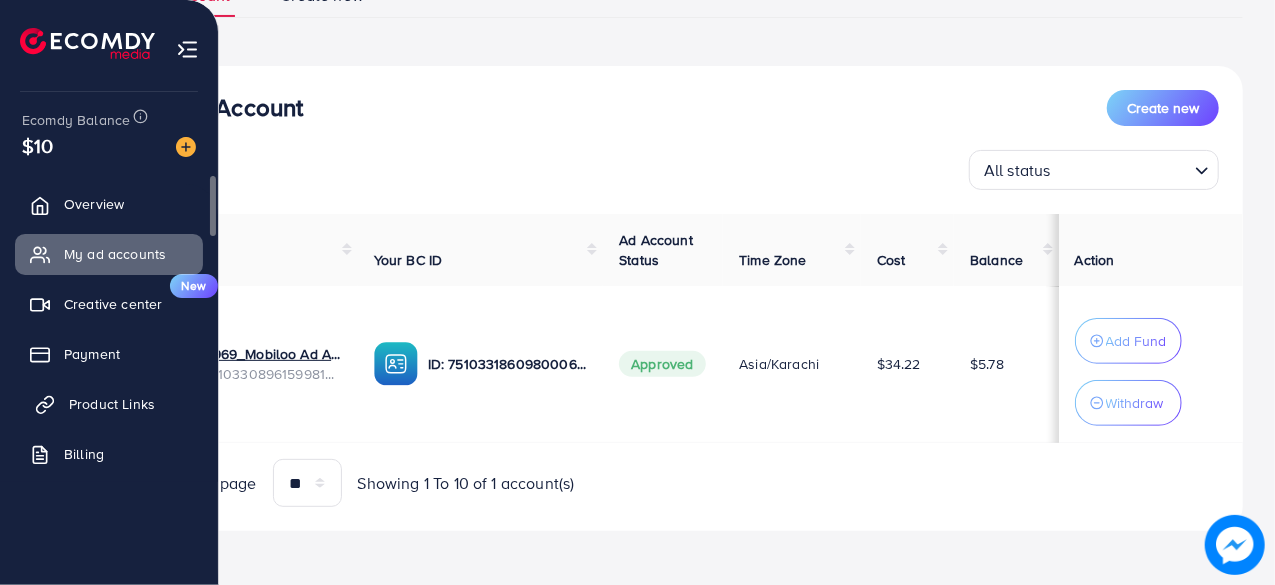 click on "Product Links" at bounding box center [109, 404] 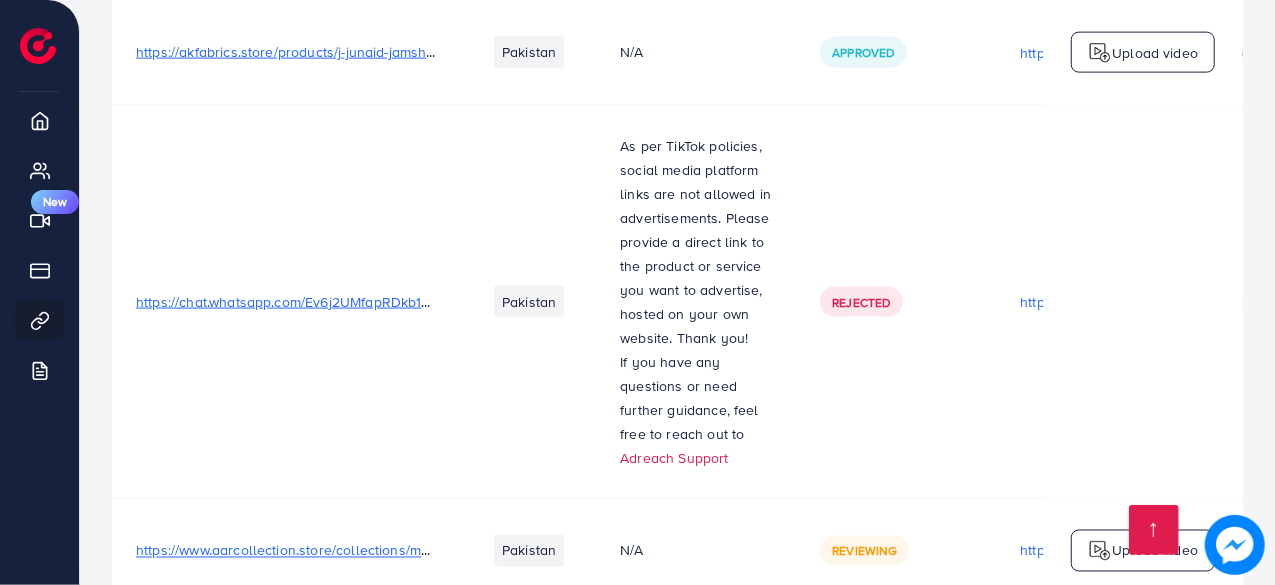 scroll, scrollTop: 1729, scrollLeft: 0, axis: vertical 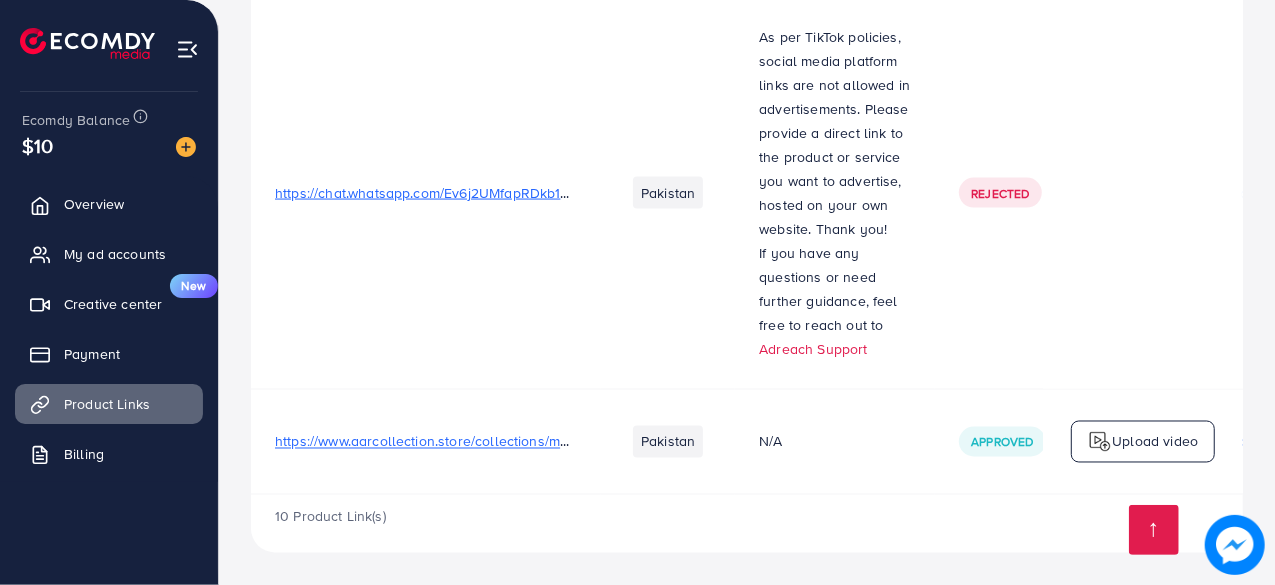 drag, startPoint x: 800, startPoint y: 494, endPoint x: 1081, endPoint y: 503, distance: 281.1441 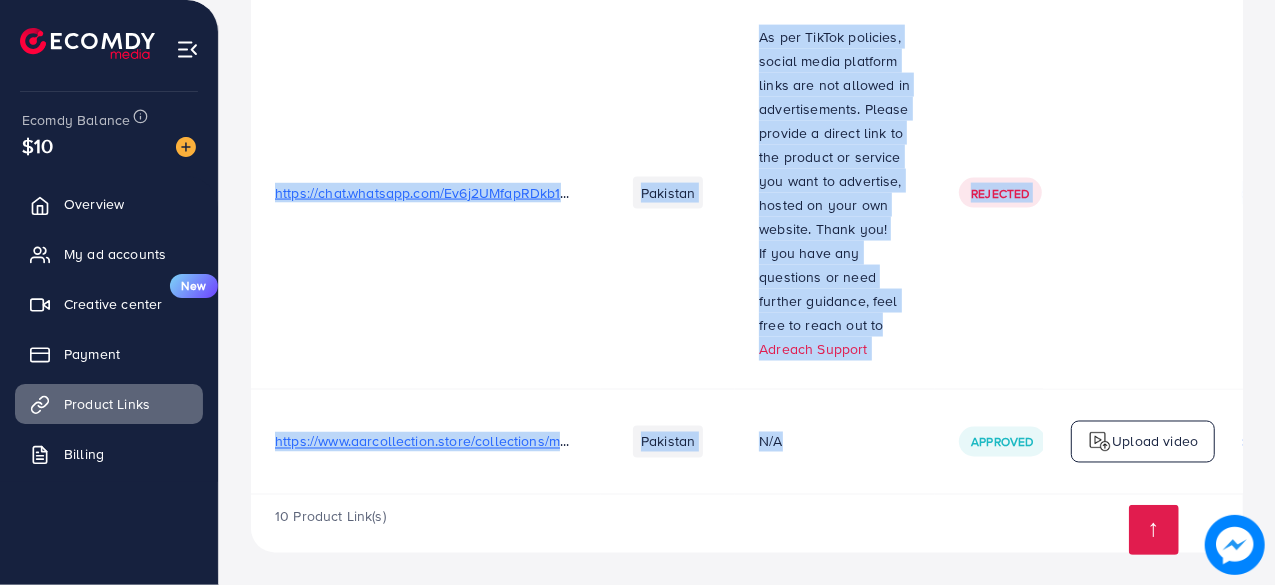 drag, startPoint x: 826, startPoint y: 488, endPoint x: 1012, endPoint y: 488, distance: 186 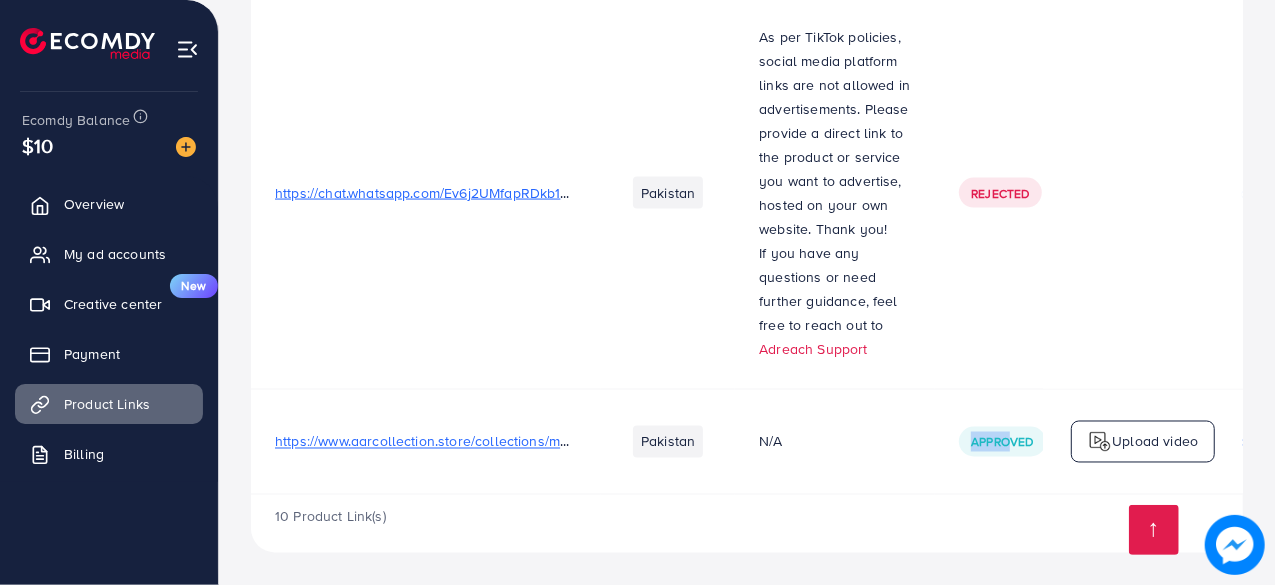 click on "N/A" at bounding box center [835, 441] 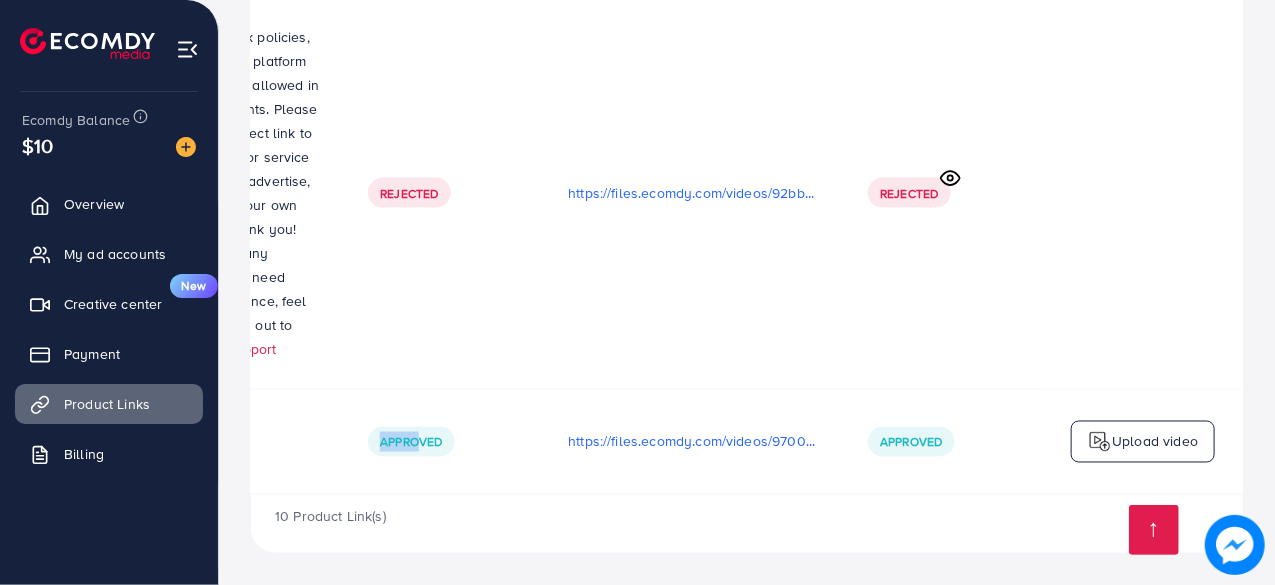scroll, scrollTop: 0, scrollLeft: 591, axis: horizontal 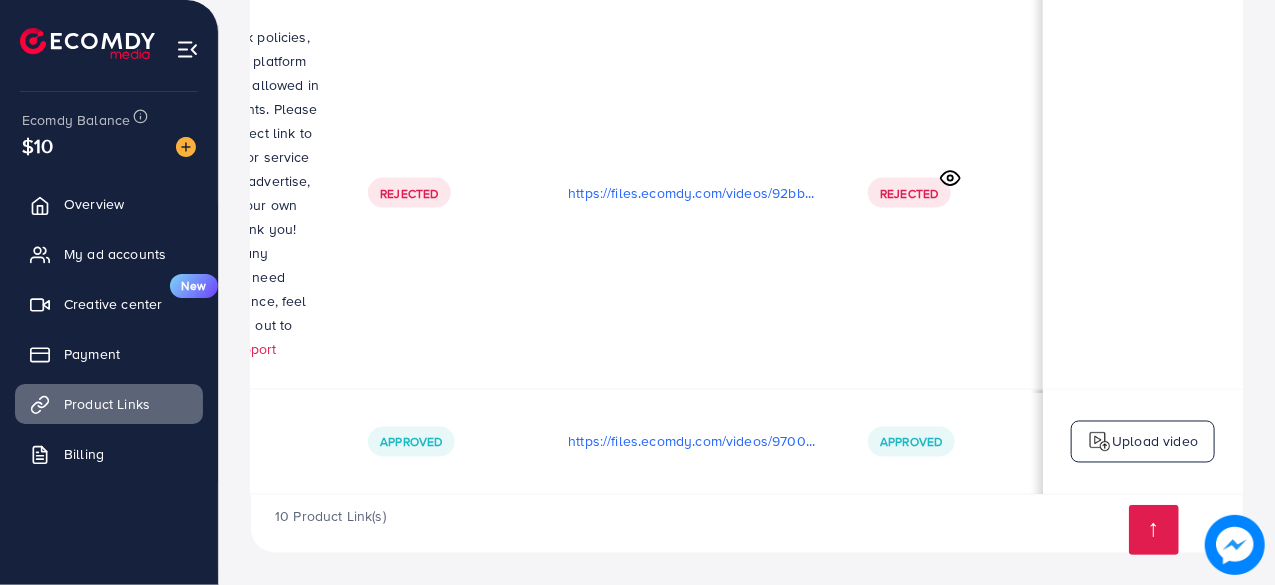 click on "Your product links   Learn   Create new                Product URLs Target markets Reason rejected Status Product video Status video Actions           https://mobiloo.pk/product-category/watches/  [COUNTRY]  N/A Approved  N/A   N/A   Upload video      https://mobiloo.pk/product/mobiloo-curren-watch-8398/  [COUNTRY]  N/A Approved  https://files.ecomdy.com/videos/3250d3a5-3937-481e-ad2c-0dae856027b4-1748723406567.mp4   https://files.ecomdy.com/videos/a425944d-d81c-4580-8dda-3a787781e5a5-1749691683078.mp4  Approved Approved  Upload video      https://trendistamall.store/products/aytul-kursi-vertical-bar-necklace-gold-silver  [COUNTRY]  Kindly remove the word " gold" and silver from the landing page. Update it and resubmit again for review. Thanks!! Rejected  https://files.ecomdy.com/videos/ca1f7ccc-1531-430f-a08d-ae6fca5f218c-1750953289924.mp4  Rejected     https://trendistamall.store/products/aytul-kursi-vertical-bar-necklace  [COUNTRY]  N/A Approved Approved Approved  Upload video      https://sblylo.shop/" at bounding box center (747, -572) 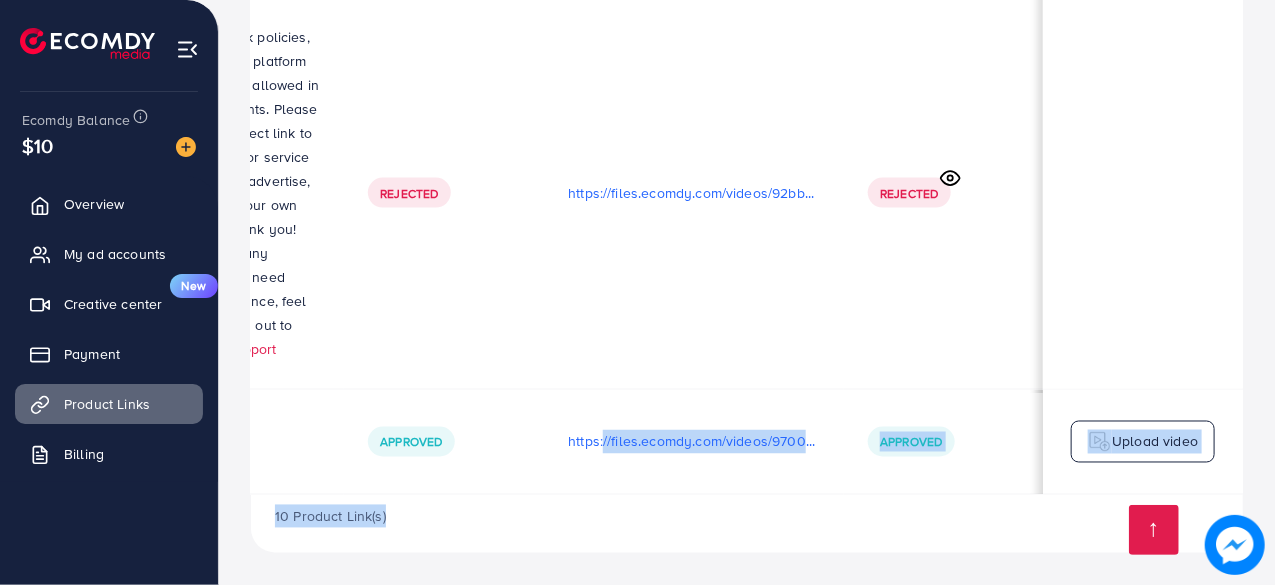 scroll, scrollTop: 0, scrollLeft: 591, axis: horizontal 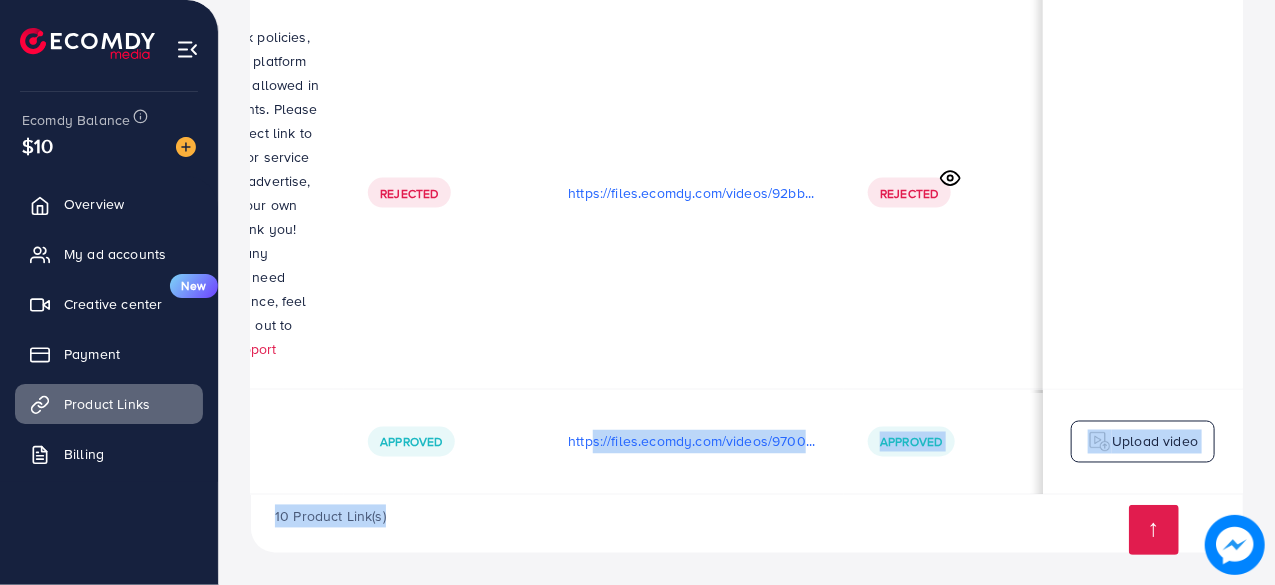 drag, startPoint x: 784, startPoint y: 495, endPoint x: 572, endPoint y: 473, distance: 213.13846 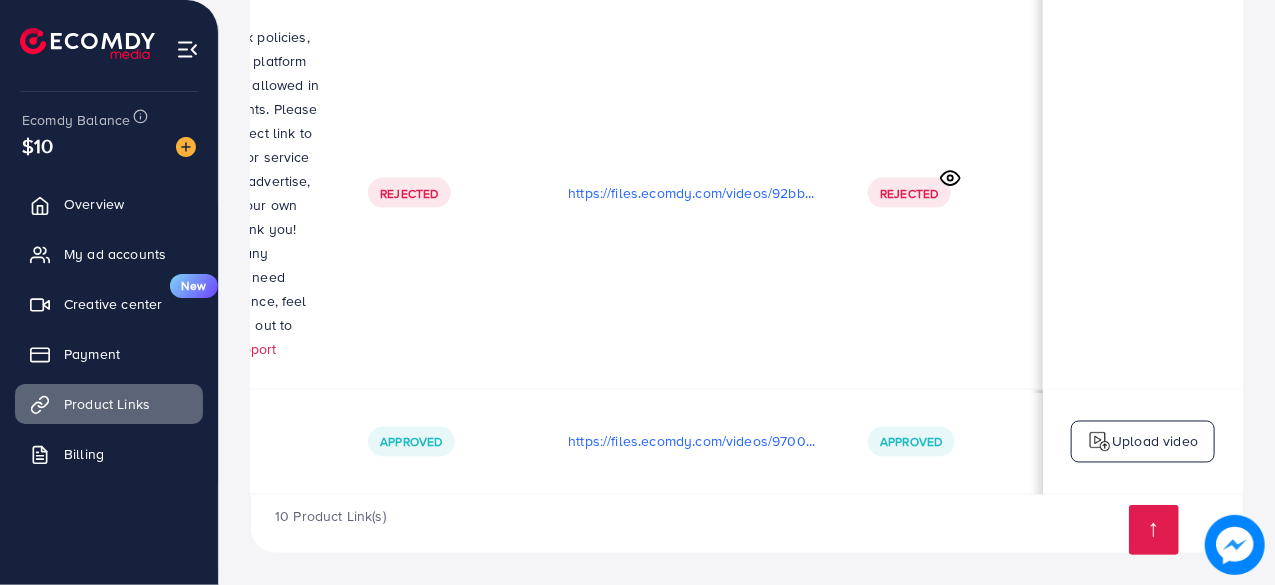 click on "Approved" at bounding box center [444, 441] 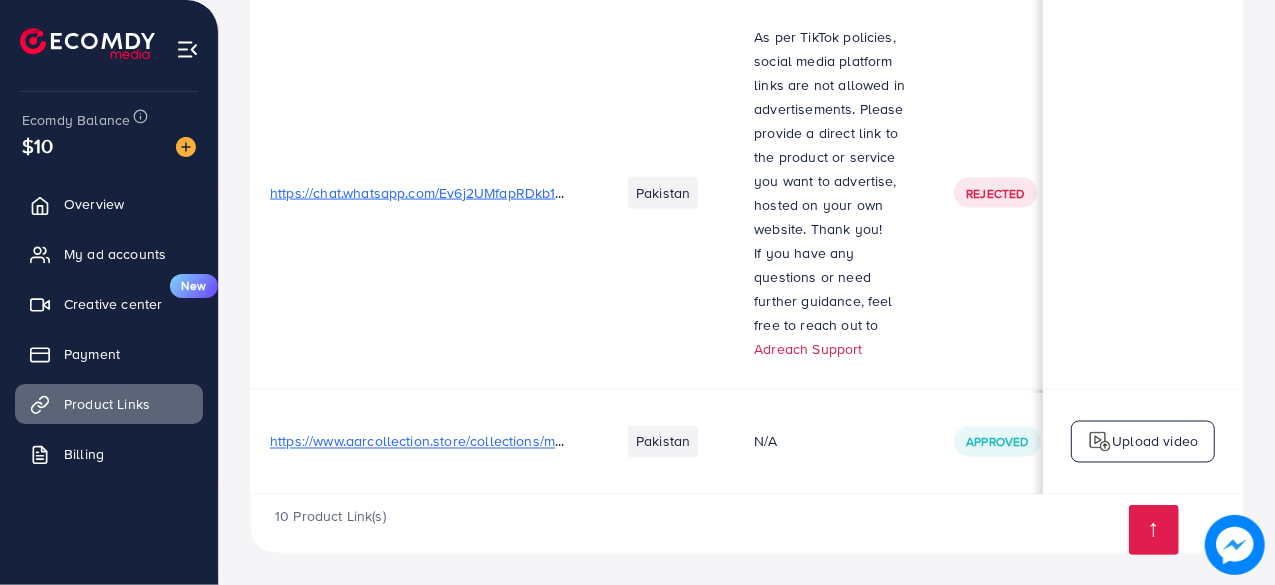 scroll, scrollTop: 0, scrollLeft: 0, axis: both 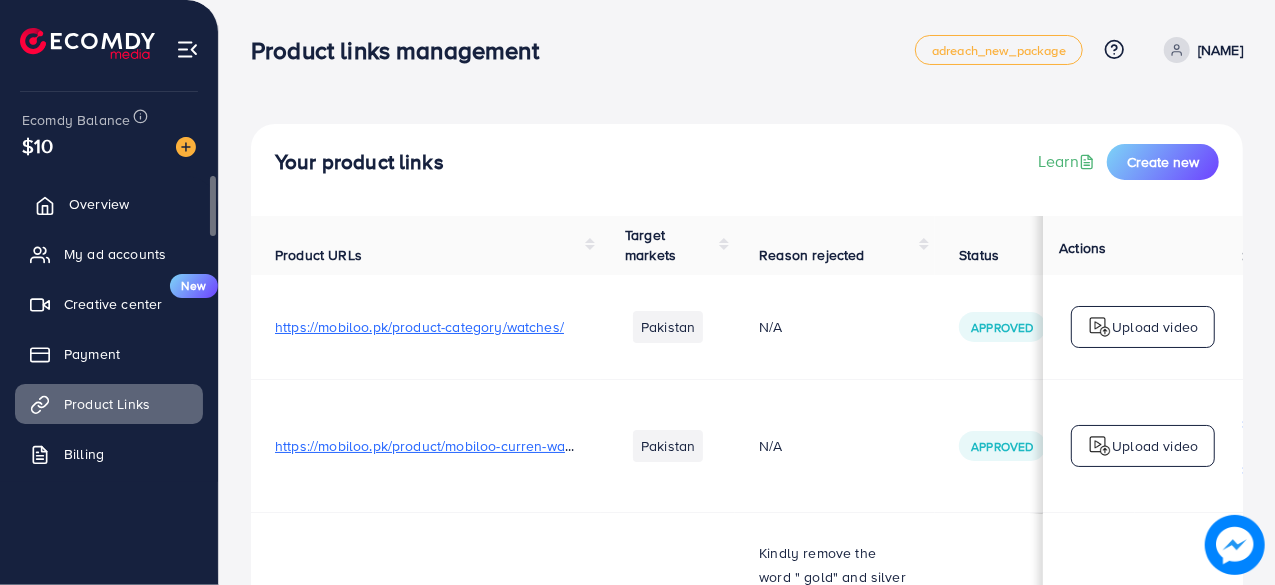 click on "Overview" at bounding box center [99, 204] 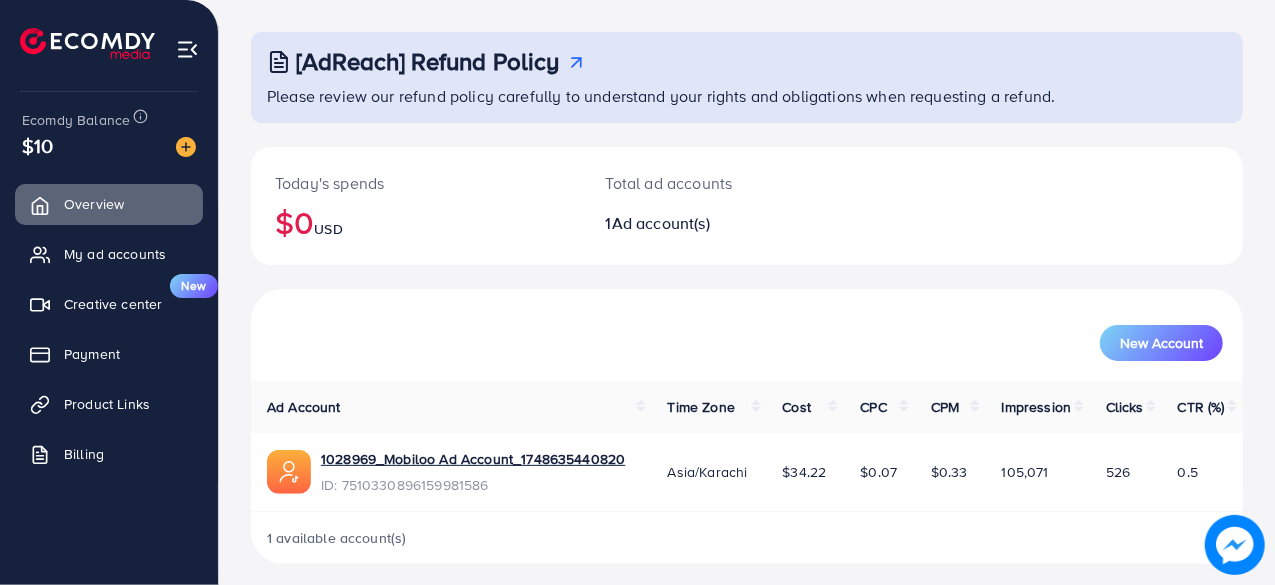 scroll, scrollTop: 102, scrollLeft: 0, axis: vertical 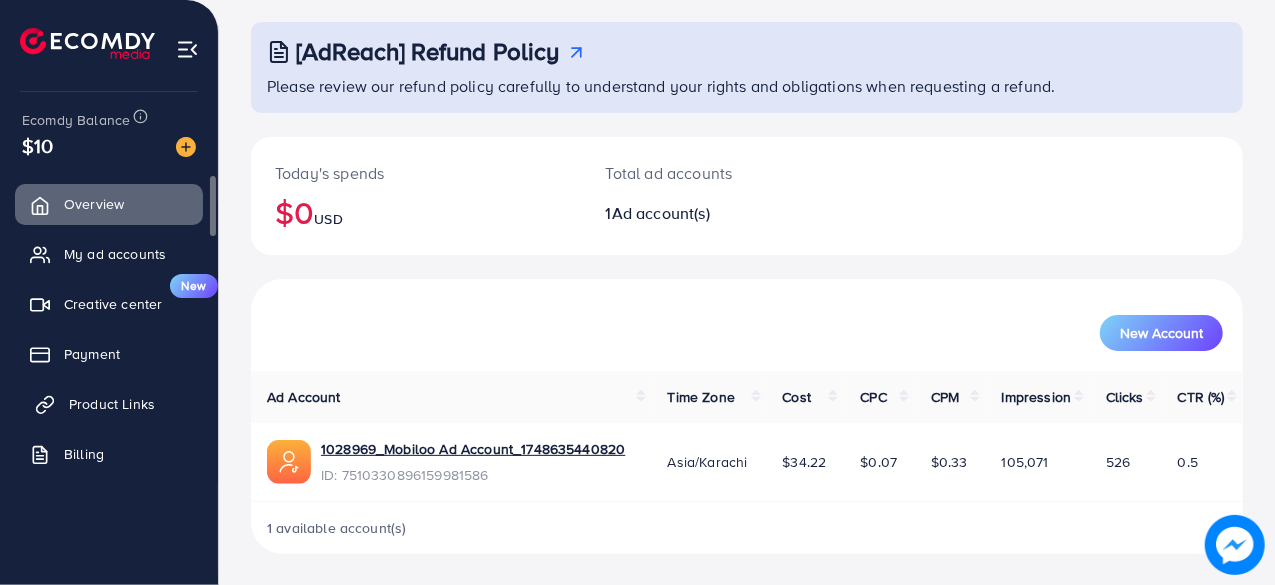 click on "Product Links" at bounding box center (112, 404) 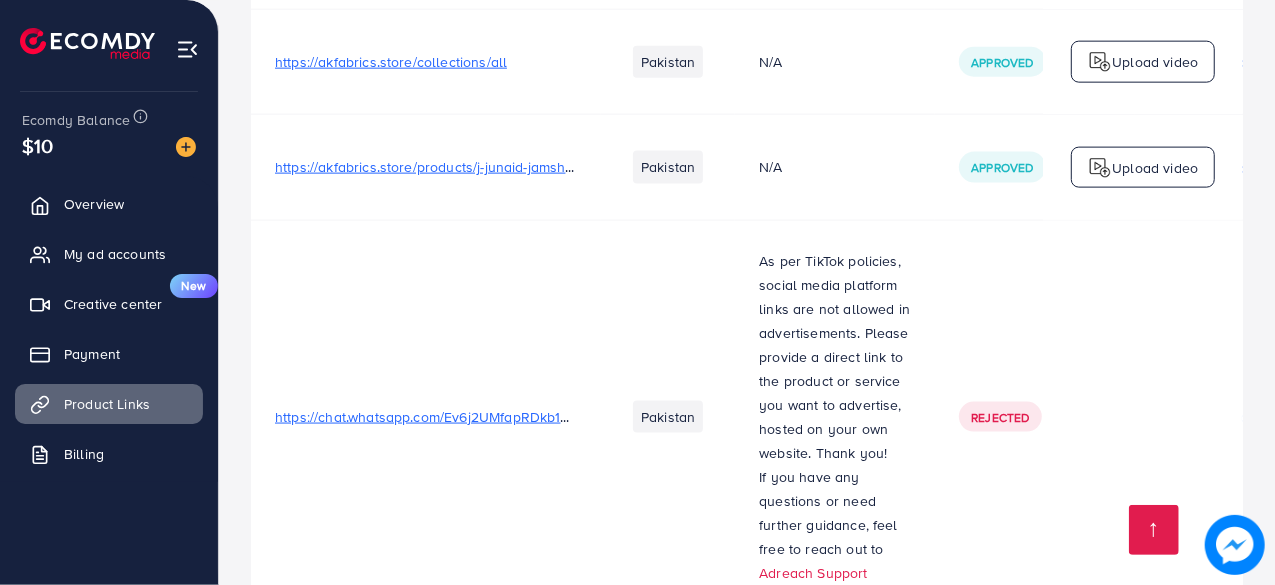 scroll, scrollTop: 1729, scrollLeft: 0, axis: vertical 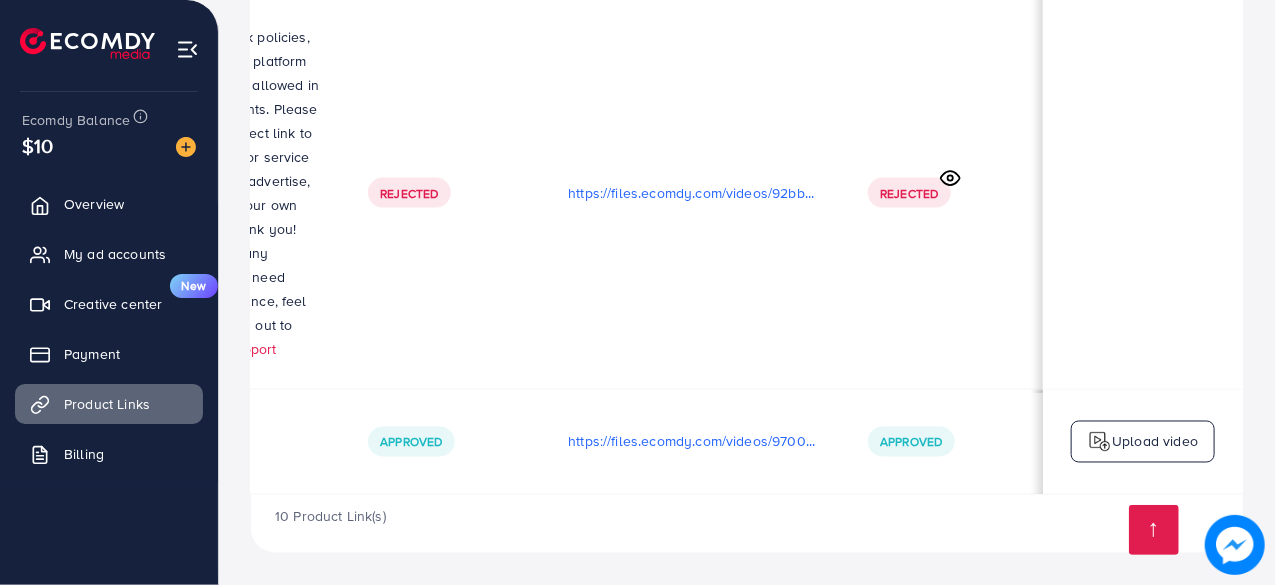 drag, startPoint x: 802, startPoint y: 494, endPoint x: 675, endPoint y: 500, distance: 127.141655 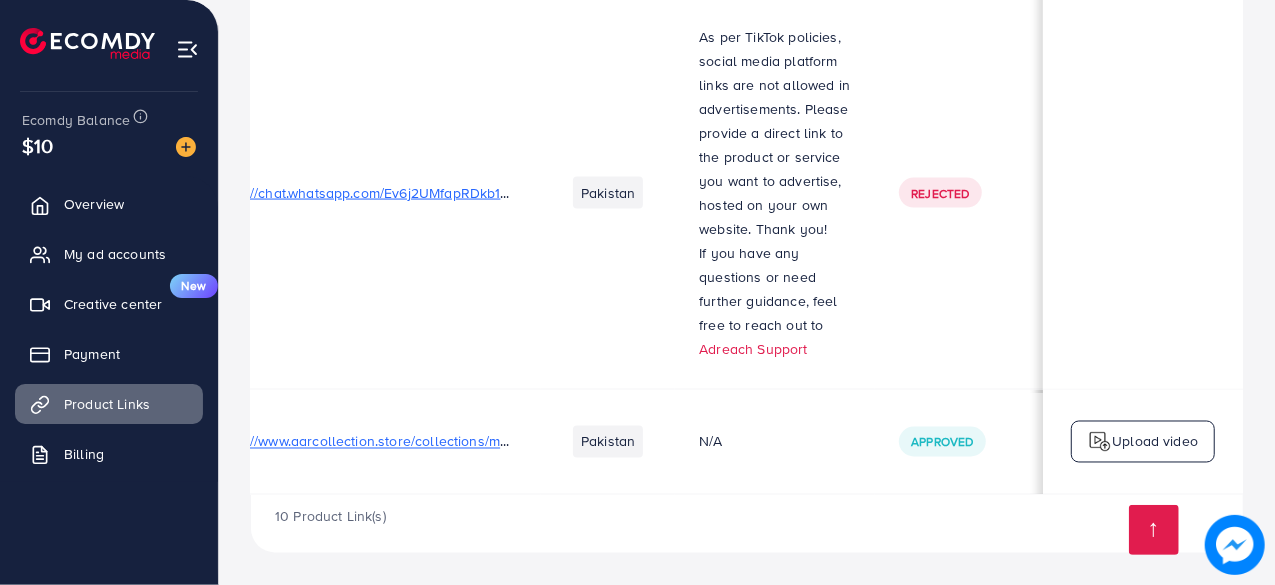 scroll, scrollTop: 0, scrollLeft: 0, axis: both 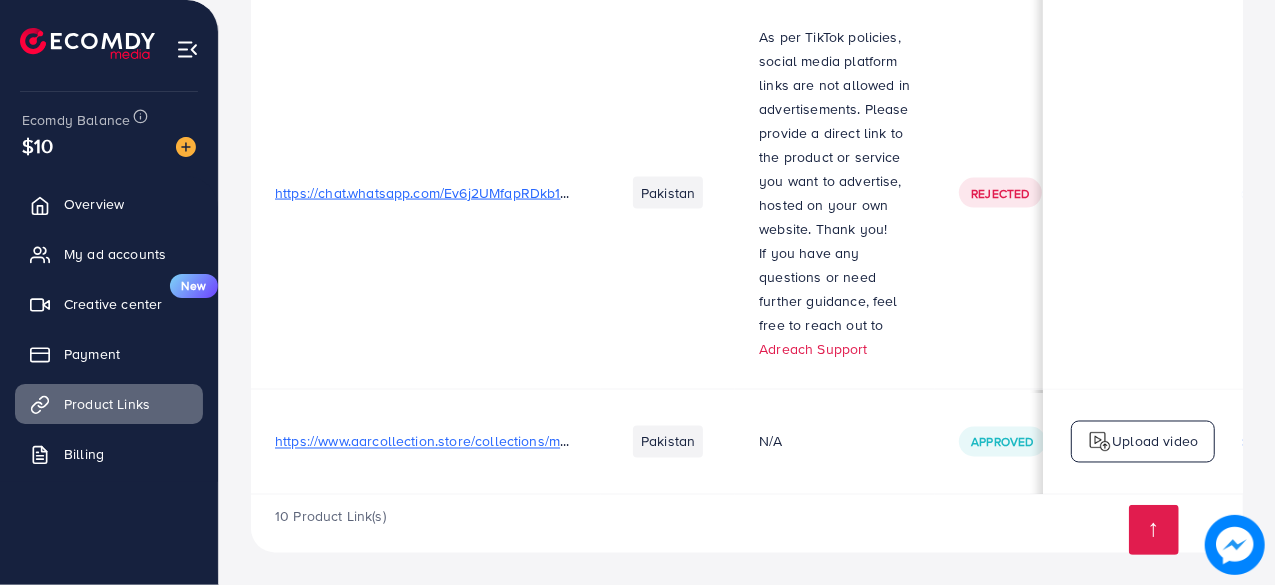 drag, startPoint x: 696, startPoint y: 437, endPoint x: 638, endPoint y: 447, distance: 58.855755 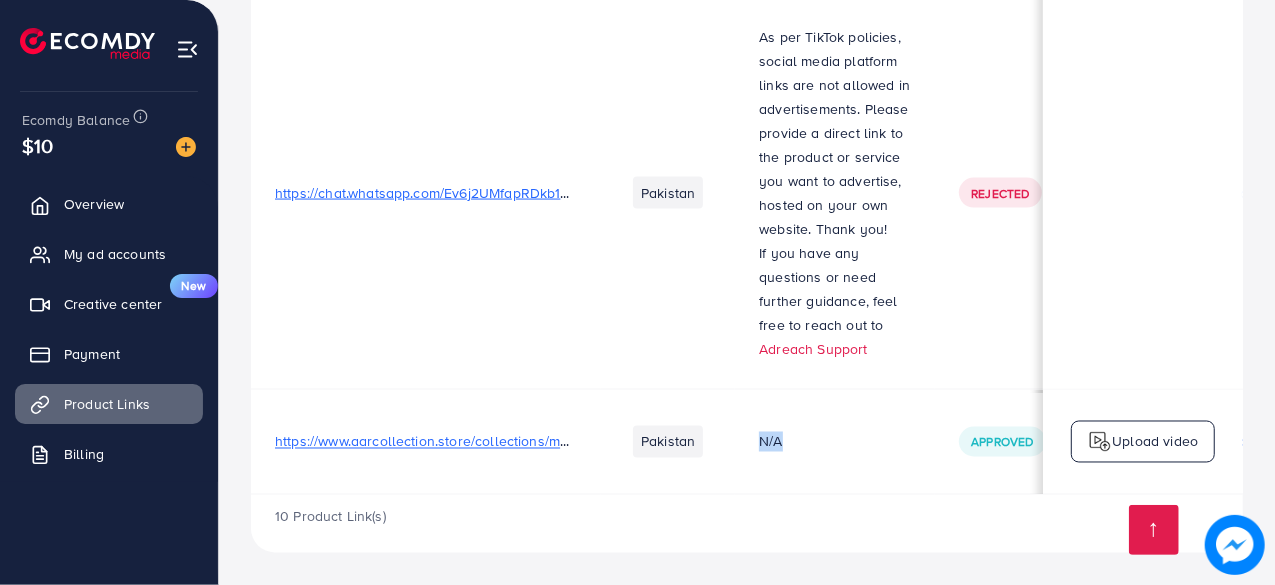 drag, startPoint x: 789, startPoint y: 437, endPoint x: 758, endPoint y: 443, distance: 31.575306 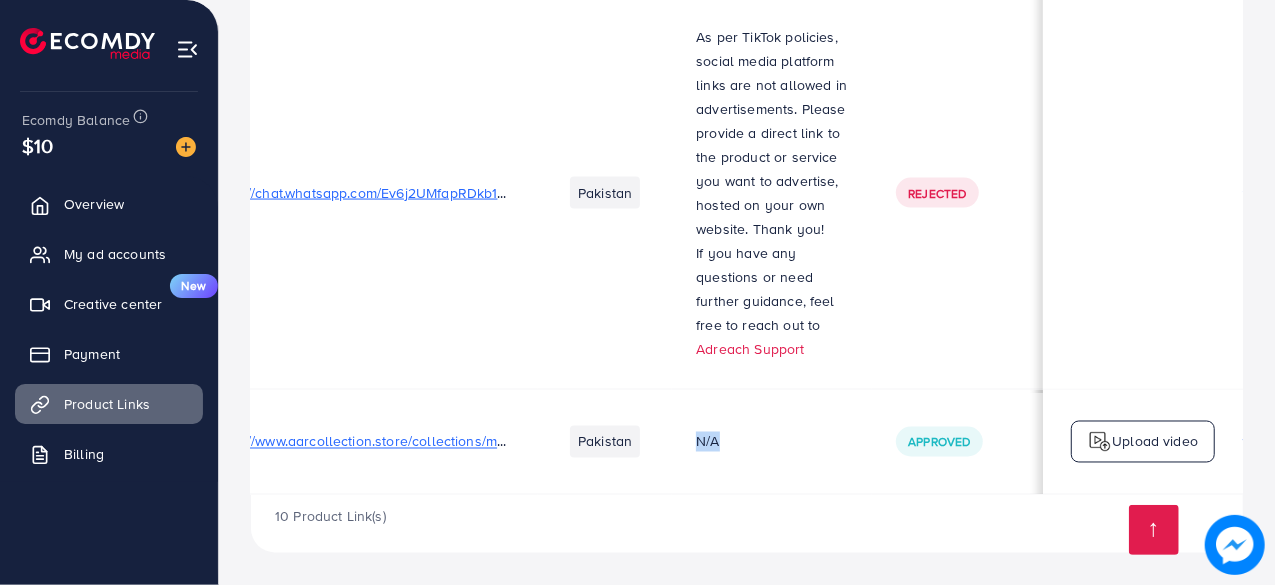 scroll, scrollTop: 0, scrollLeft: 0, axis: both 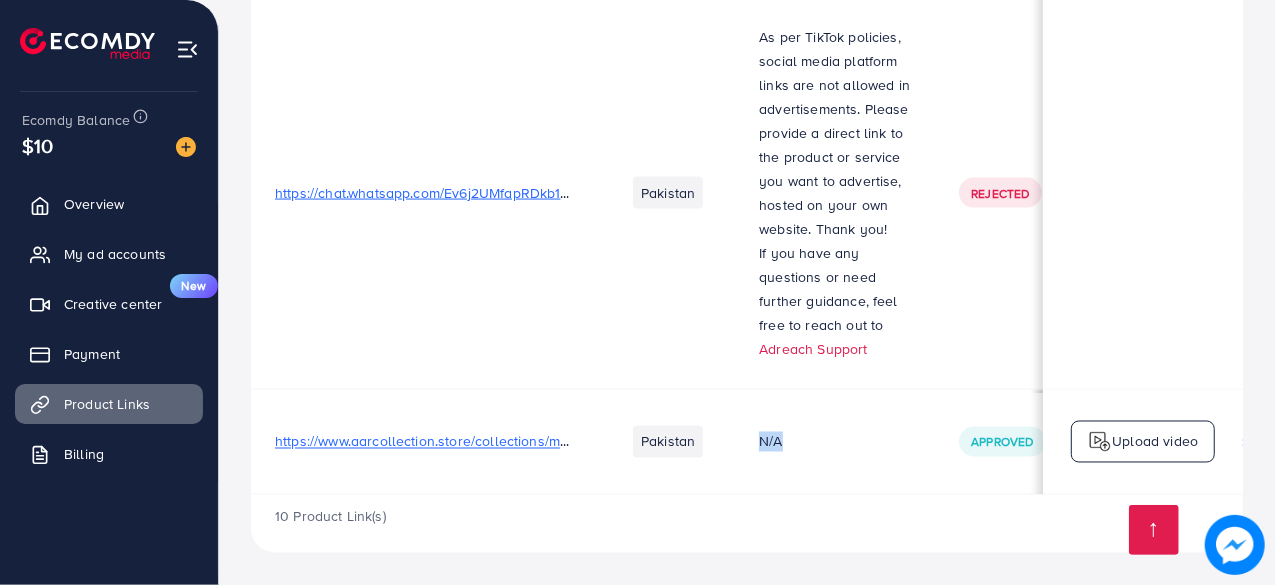 click on "N/A" at bounding box center [835, 441] 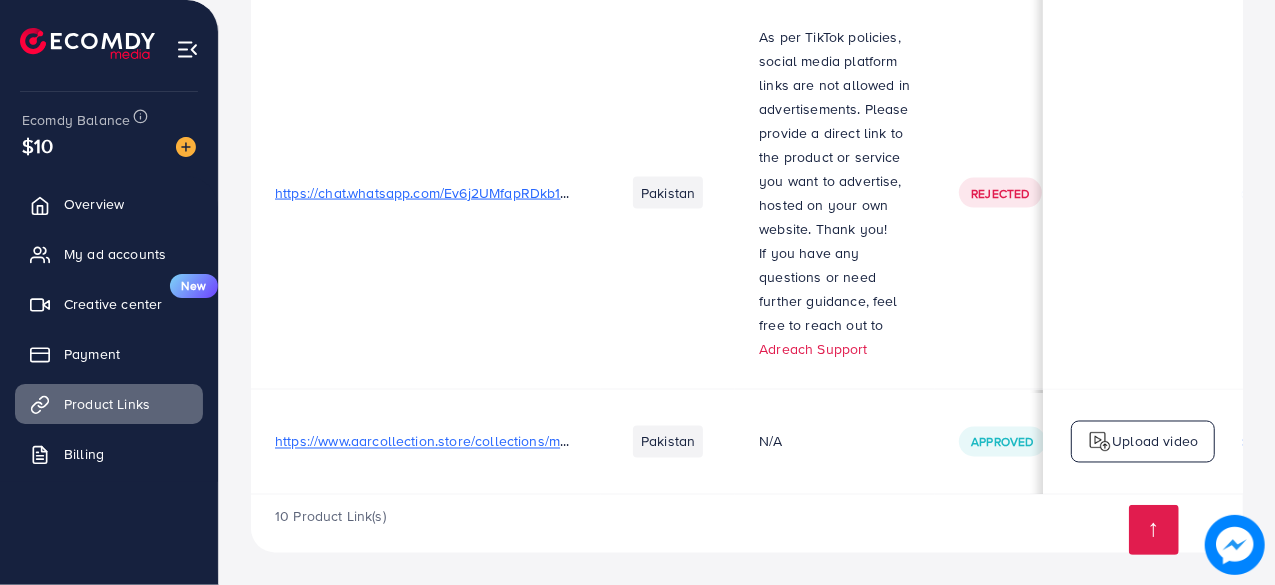 click on "10 Product Link(s)" at bounding box center (747, 524) 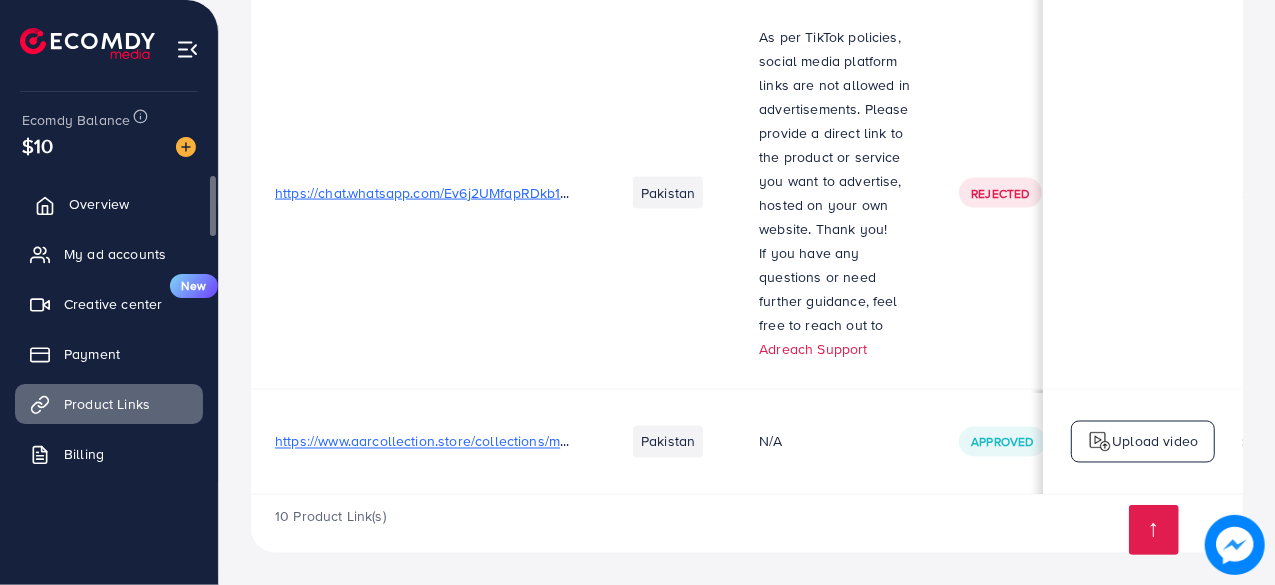 click on "Overview" at bounding box center [99, 204] 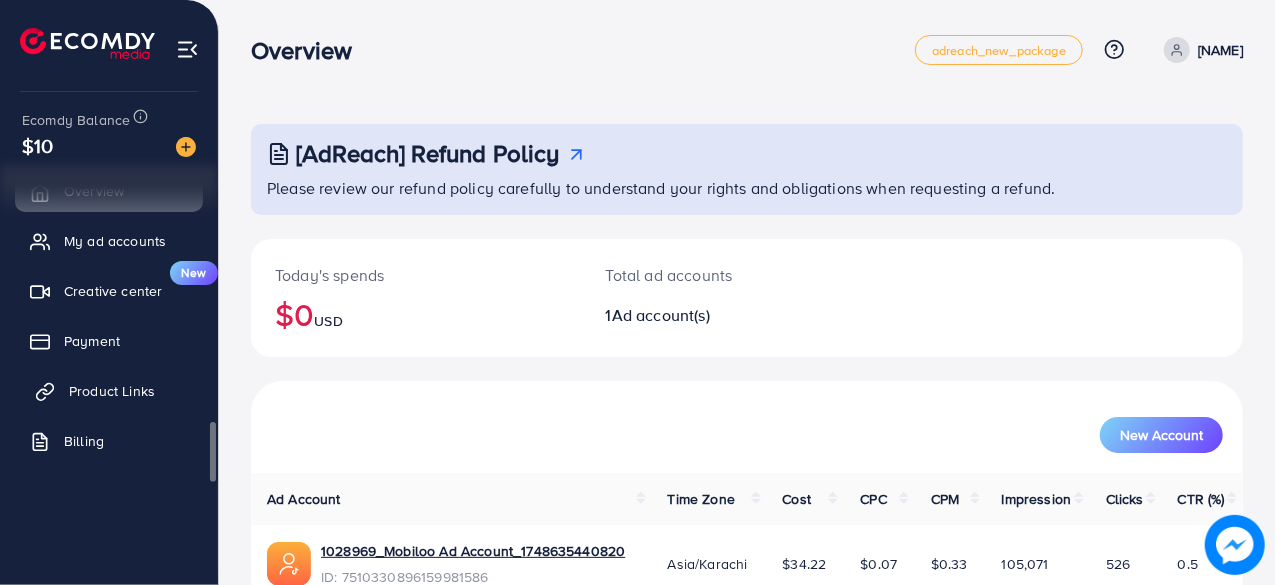 scroll, scrollTop: 0, scrollLeft: 0, axis: both 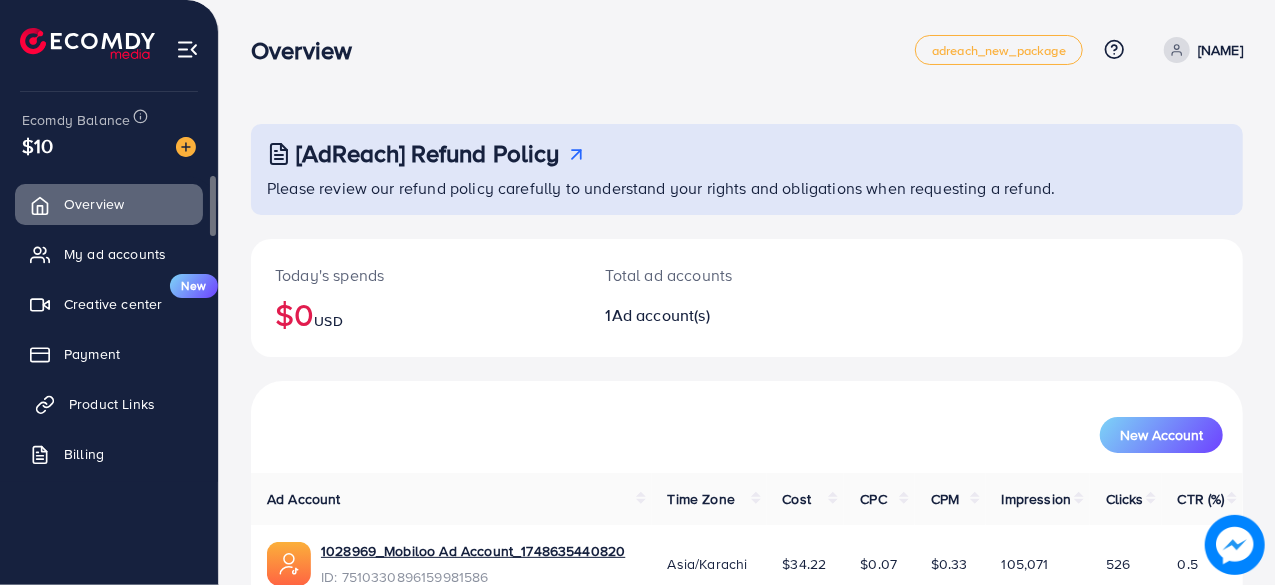 click on "Product Links" at bounding box center [112, 404] 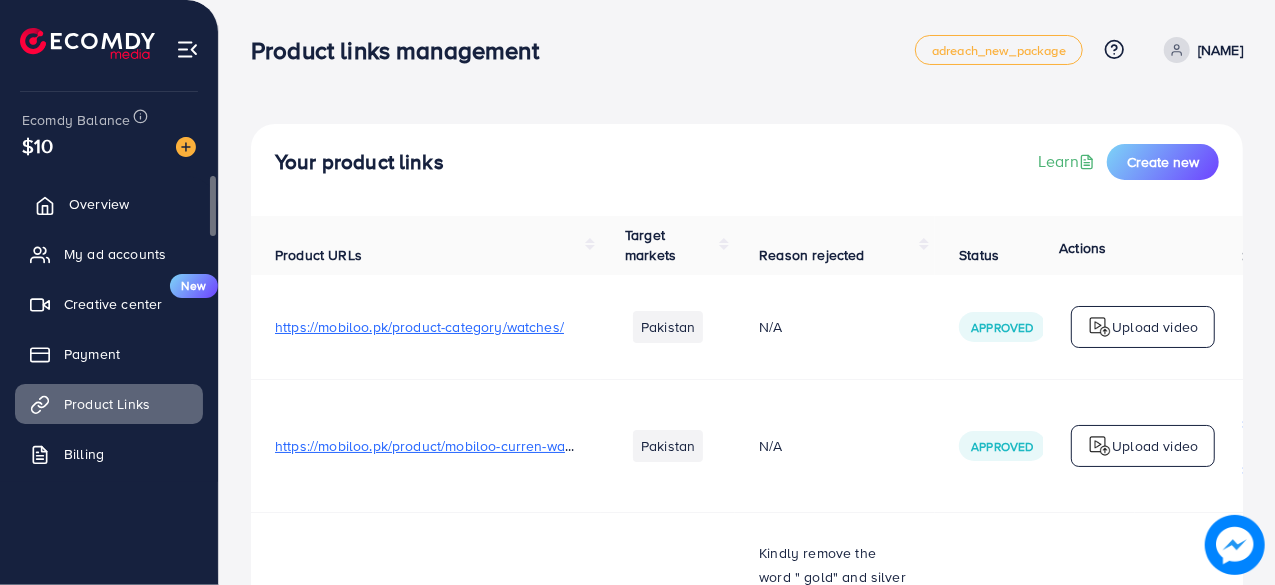 click on "Overview" at bounding box center (109, 204) 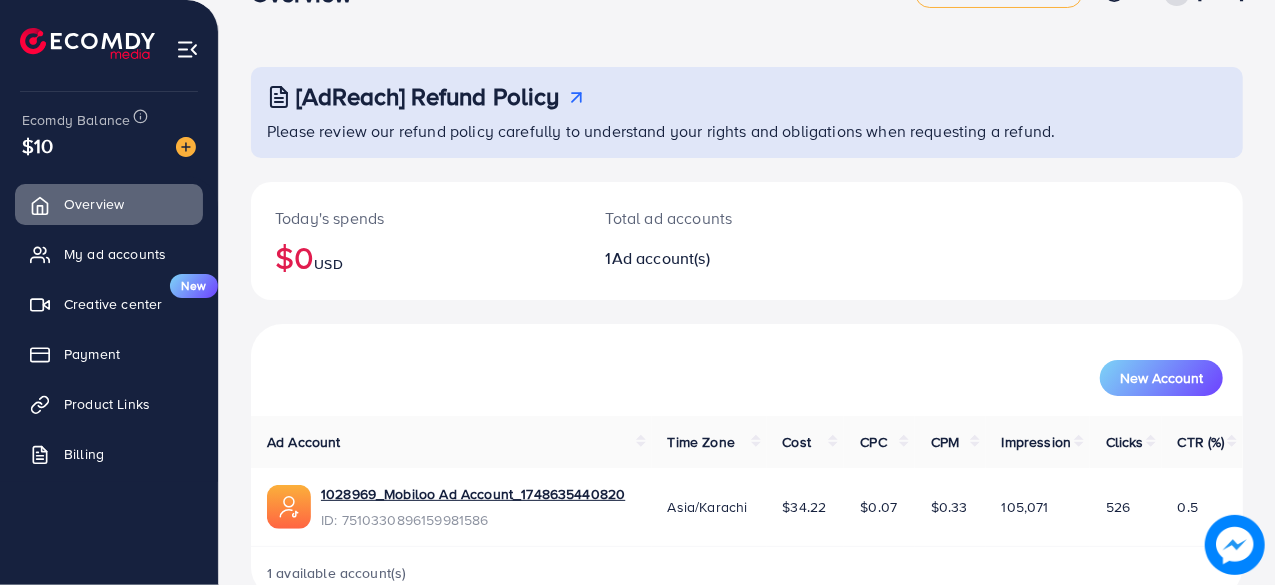 scroll, scrollTop: 102, scrollLeft: 0, axis: vertical 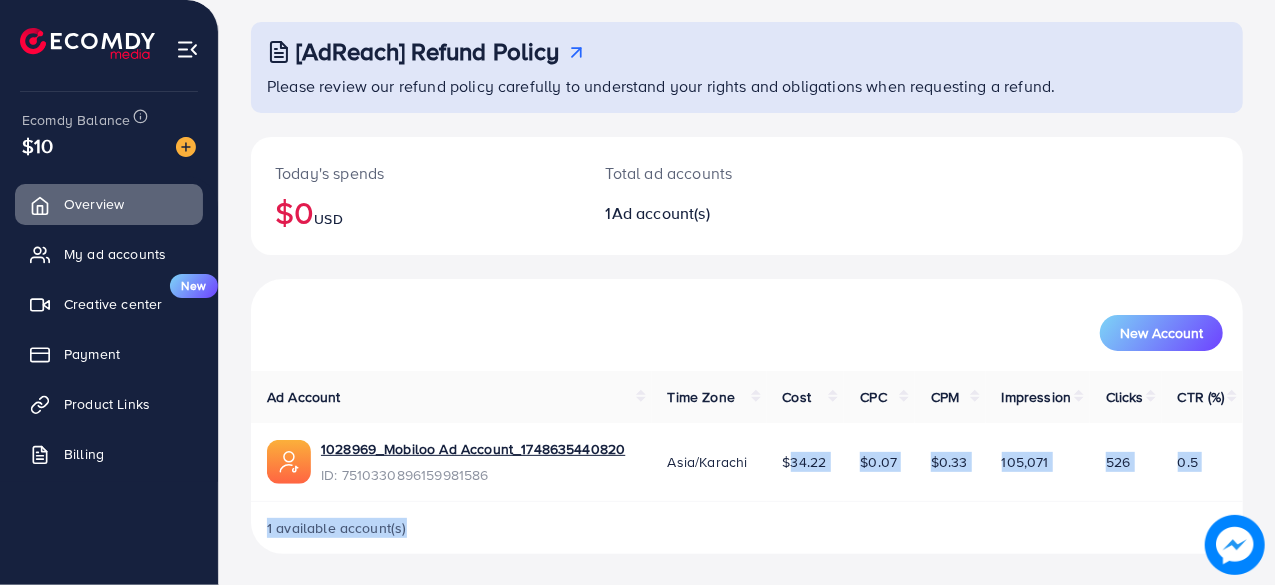 drag, startPoint x: 781, startPoint y: 495, endPoint x: 667, endPoint y: 523, distance: 117.388245 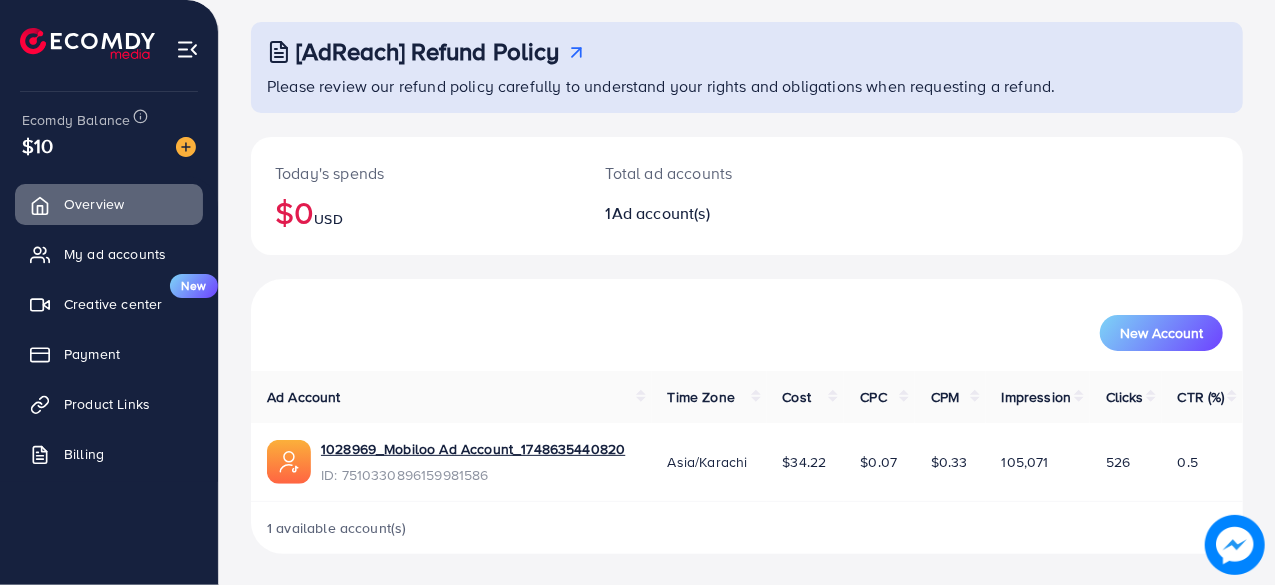 click on "Today's spends   $0  USD" at bounding box center [416, 196] 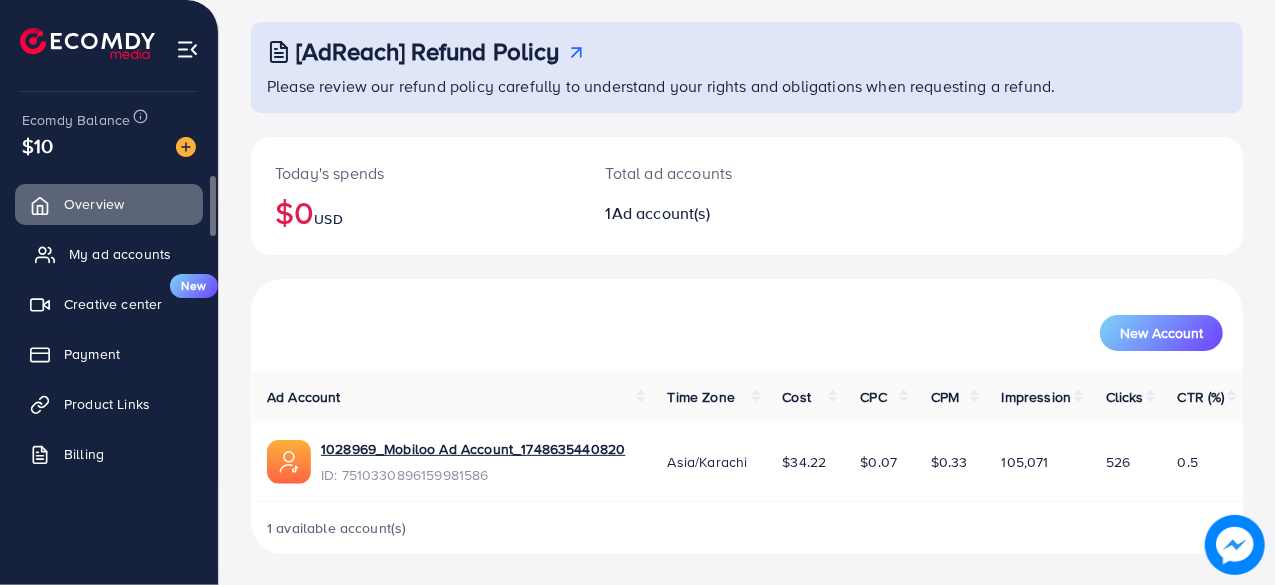 click on "My ad accounts" at bounding box center [120, 254] 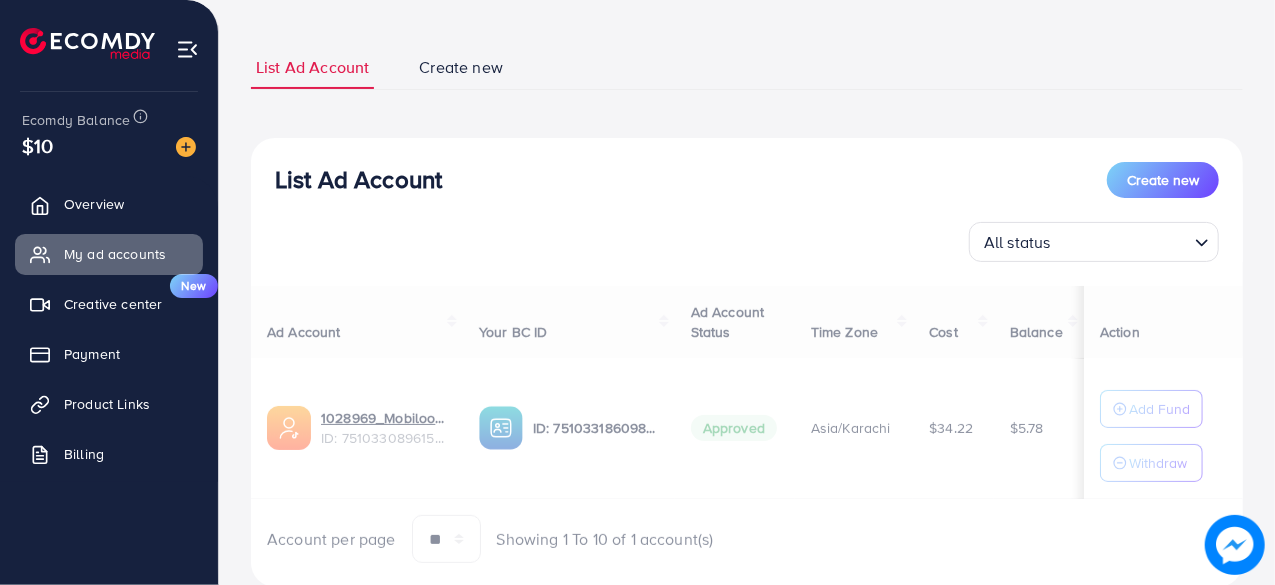 scroll, scrollTop: 0, scrollLeft: 0, axis: both 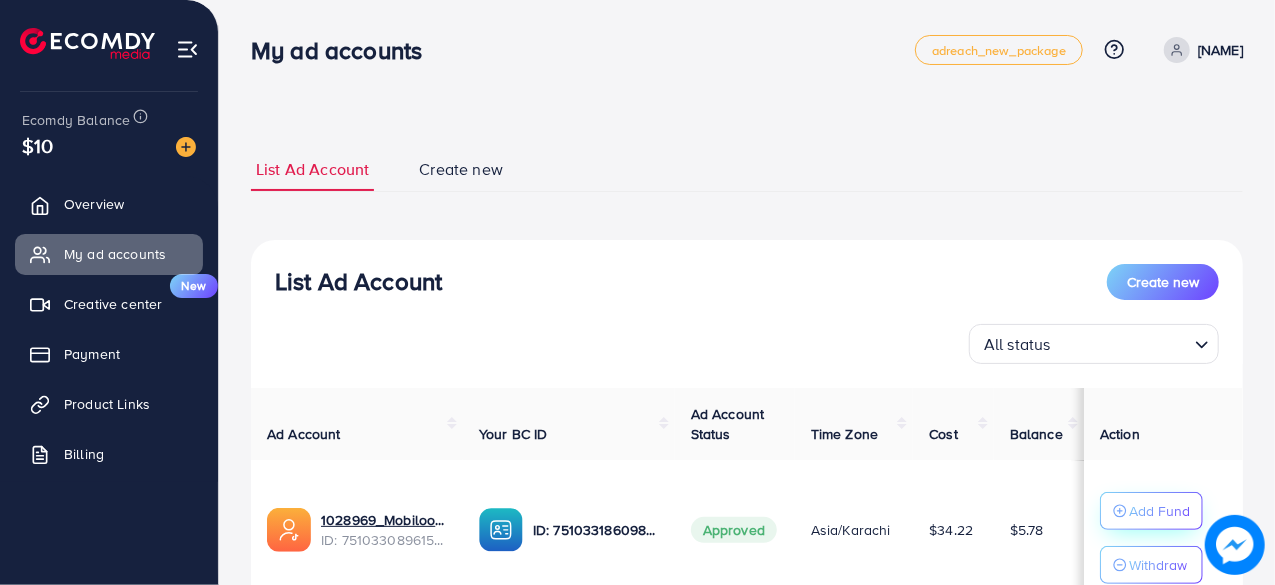 click on "Add Fund" at bounding box center [1159, 511] 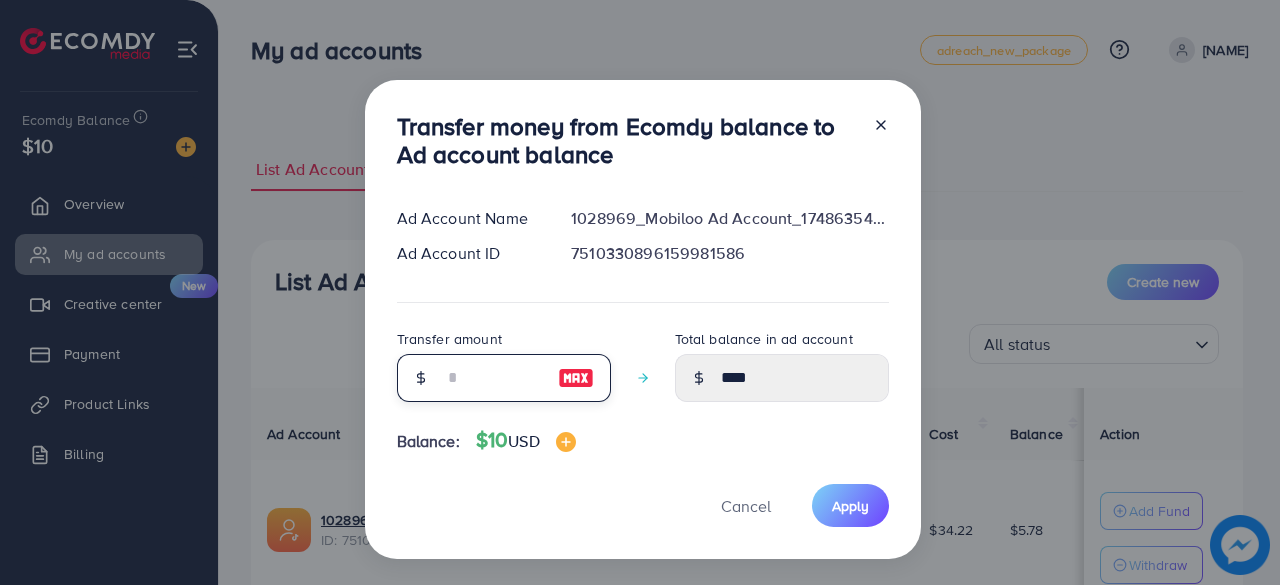 click at bounding box center (493, 378) 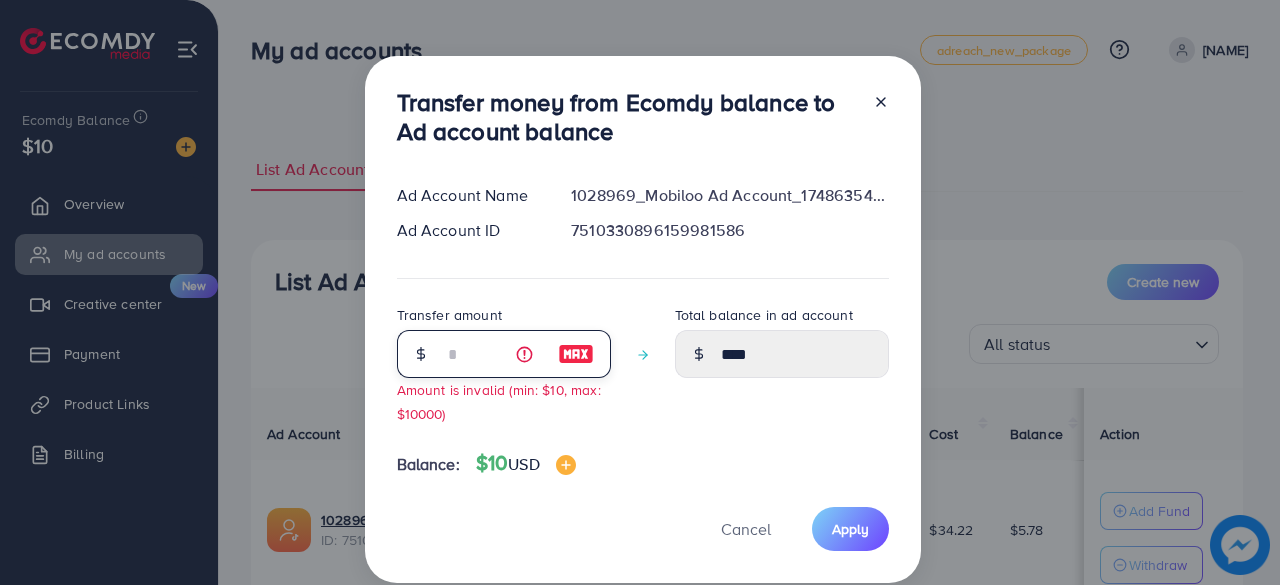 type on "**" 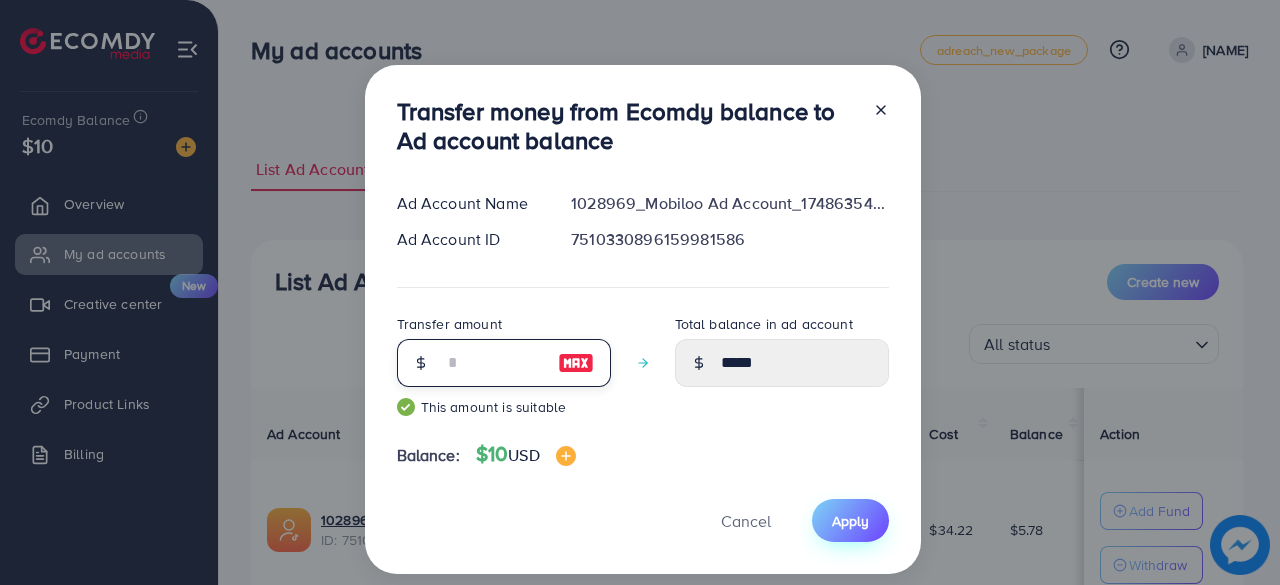 type on "**" 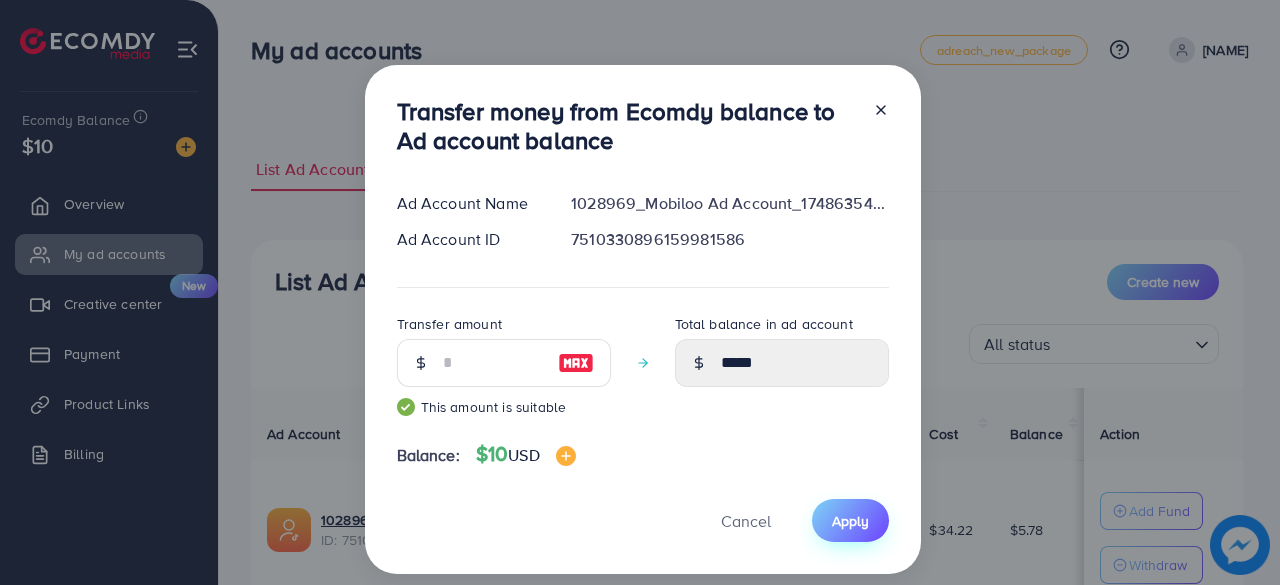 click on "Apply" at bounding box center (850, 521) 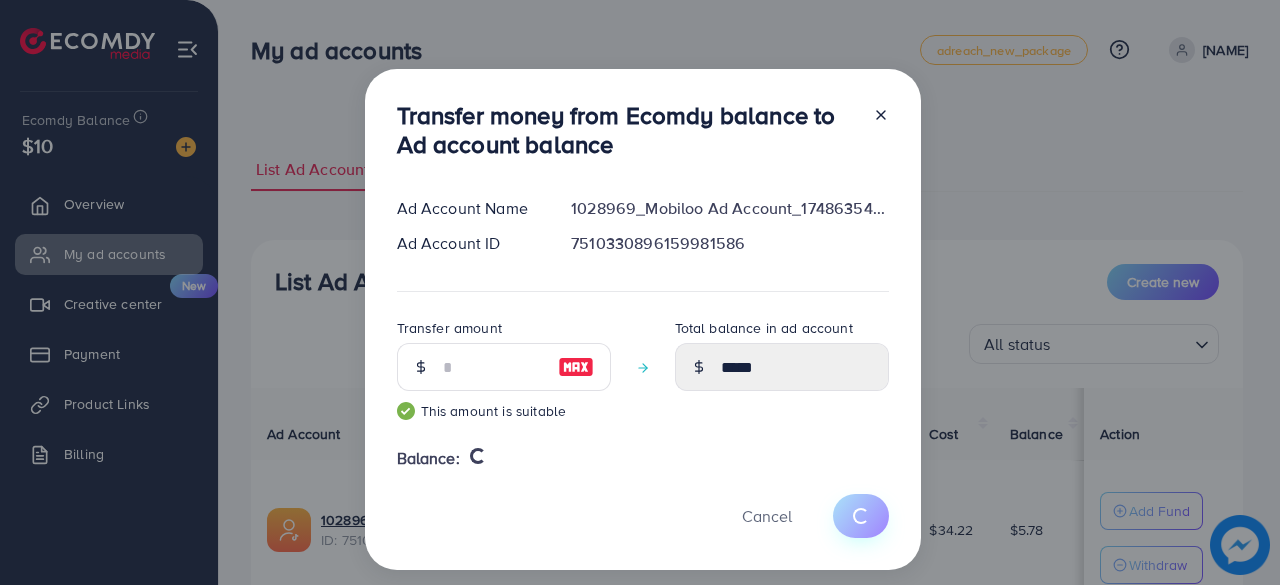 type 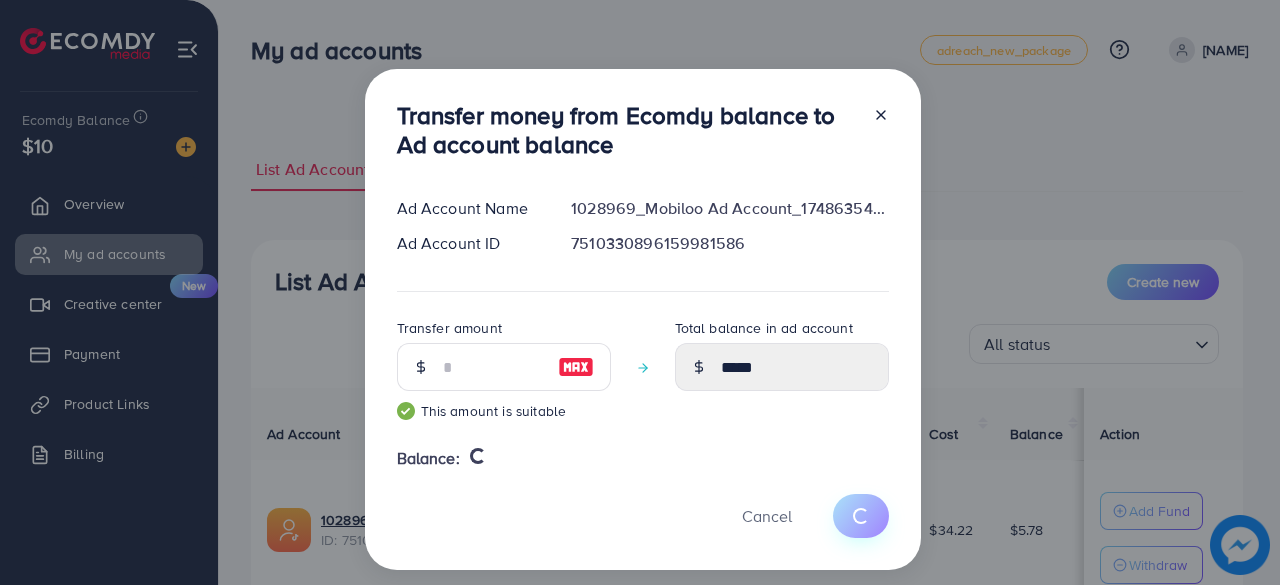 type on "****" 